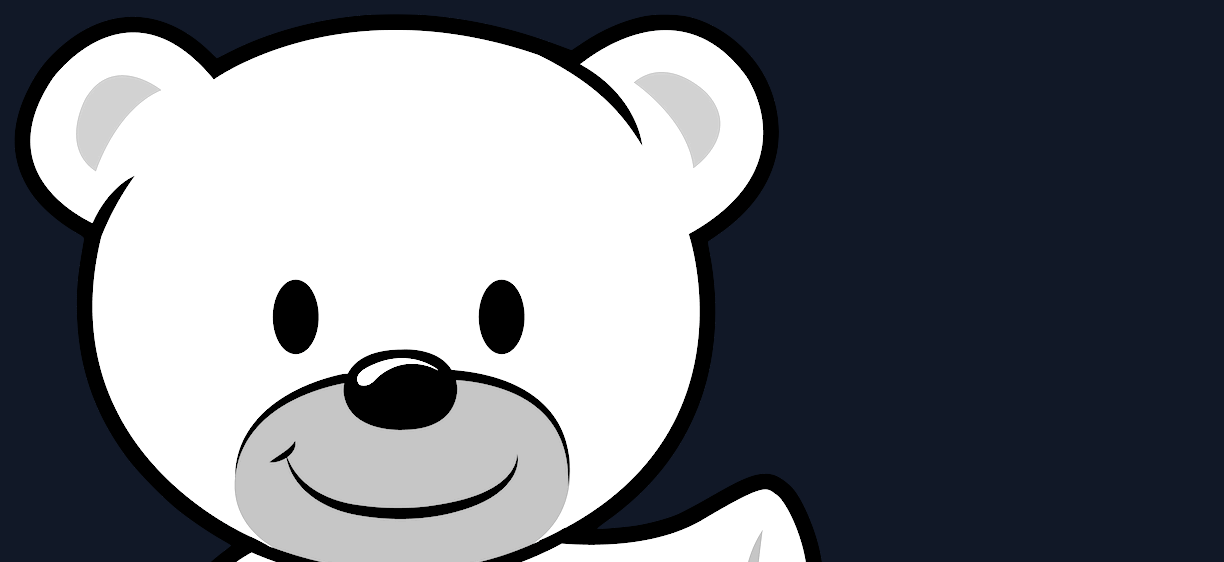 scroll, scrollTop: 0, scrollLeft: 0, axis: both 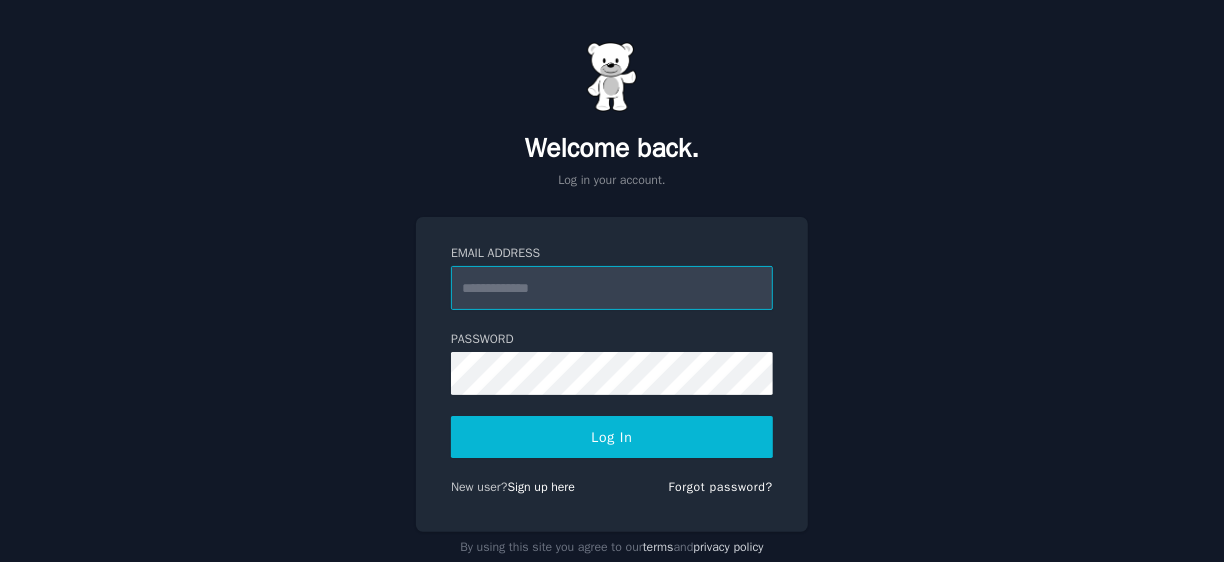 type on "**********" 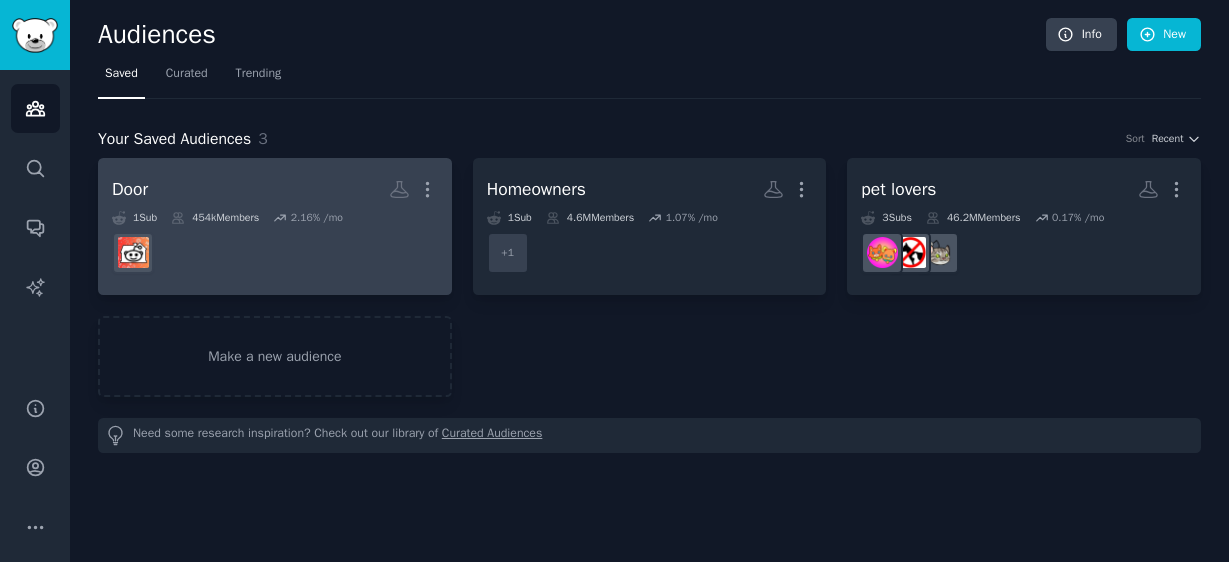 scroll, scrollTop: 0, scrollLeft: 0, axis: both 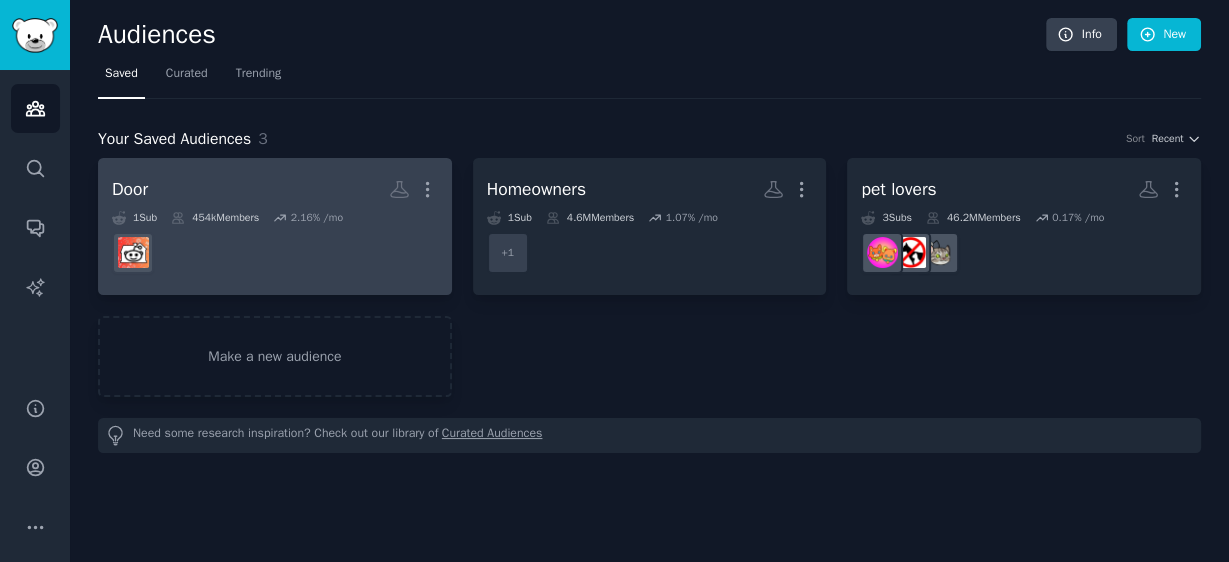 click on "Door Custom Audience More" at bounding box center (275, 189) 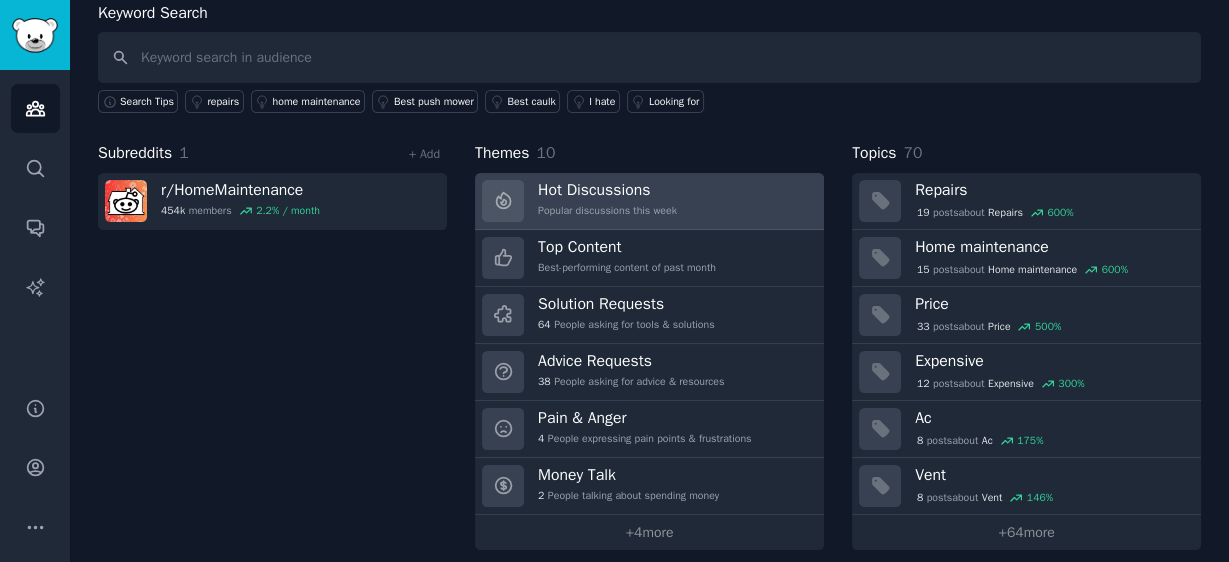 scroll, scrollTop: 122, scrollLeft: 0, axis: vertical 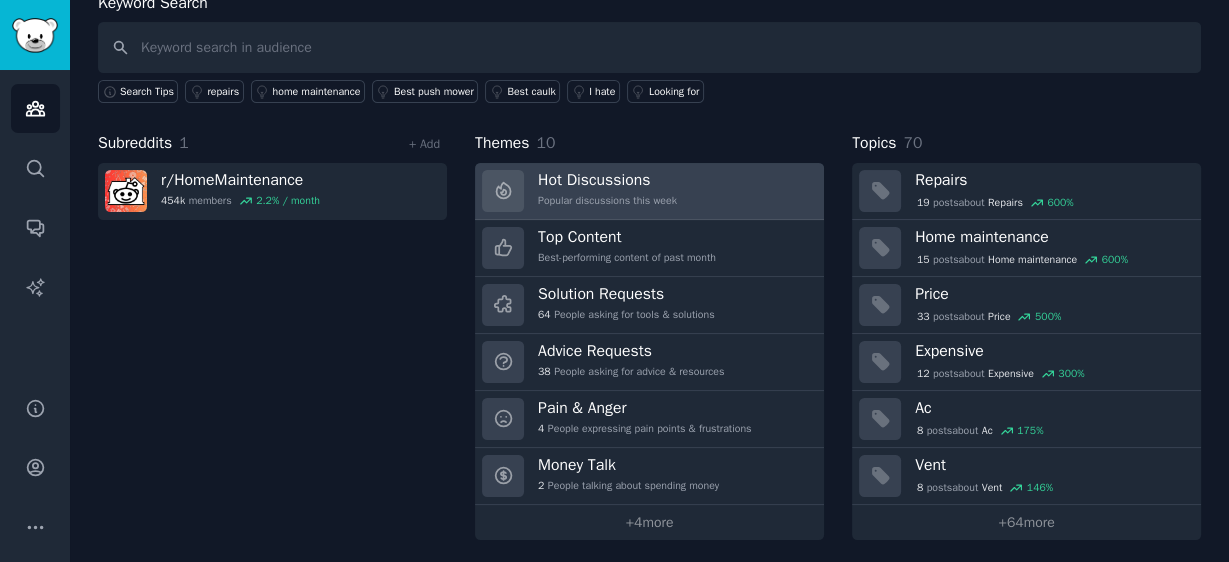 click on "Hot Discussions Popular discussions this week" at bounding box center (607, 191) 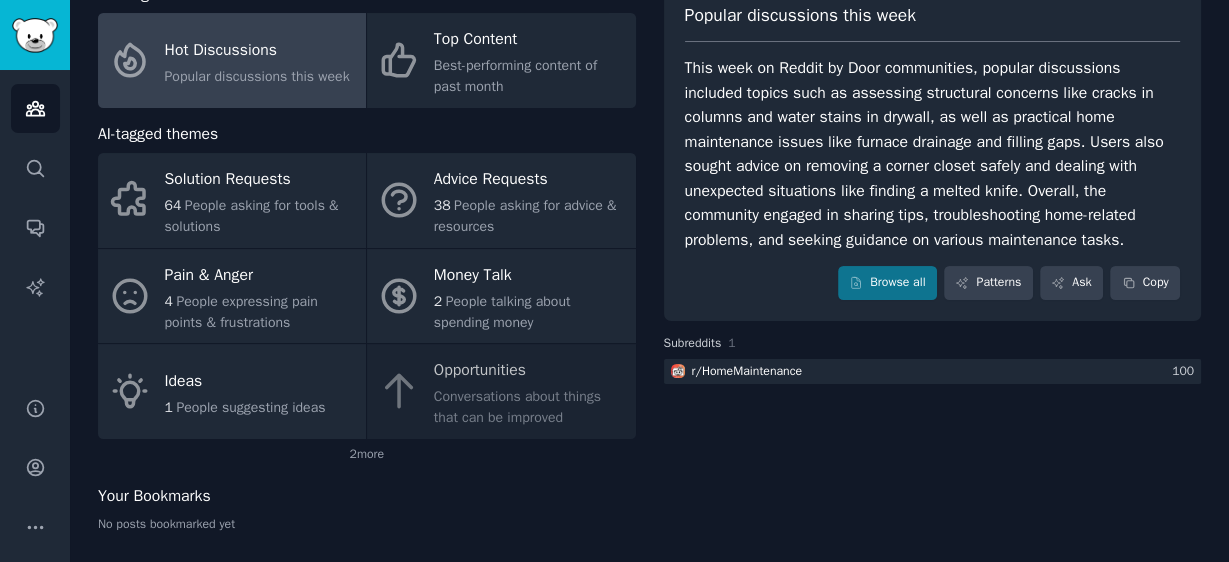 scroll, scrollTop: 142, scrollLeft: 0, axis: vertical 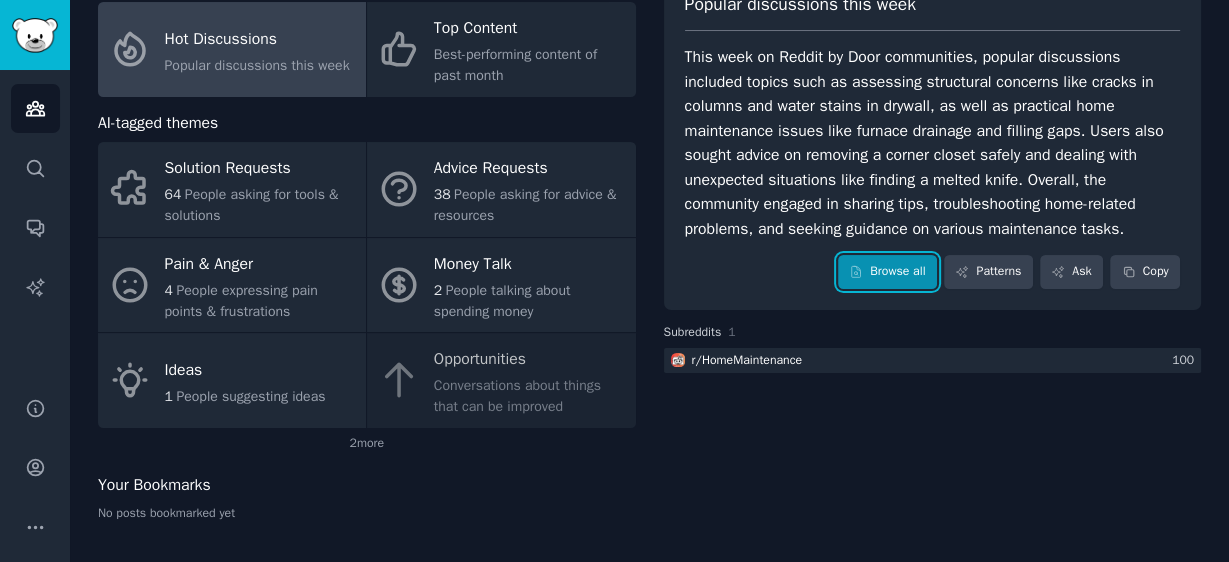 click on "Browse all" at bounding box center [887, 272] 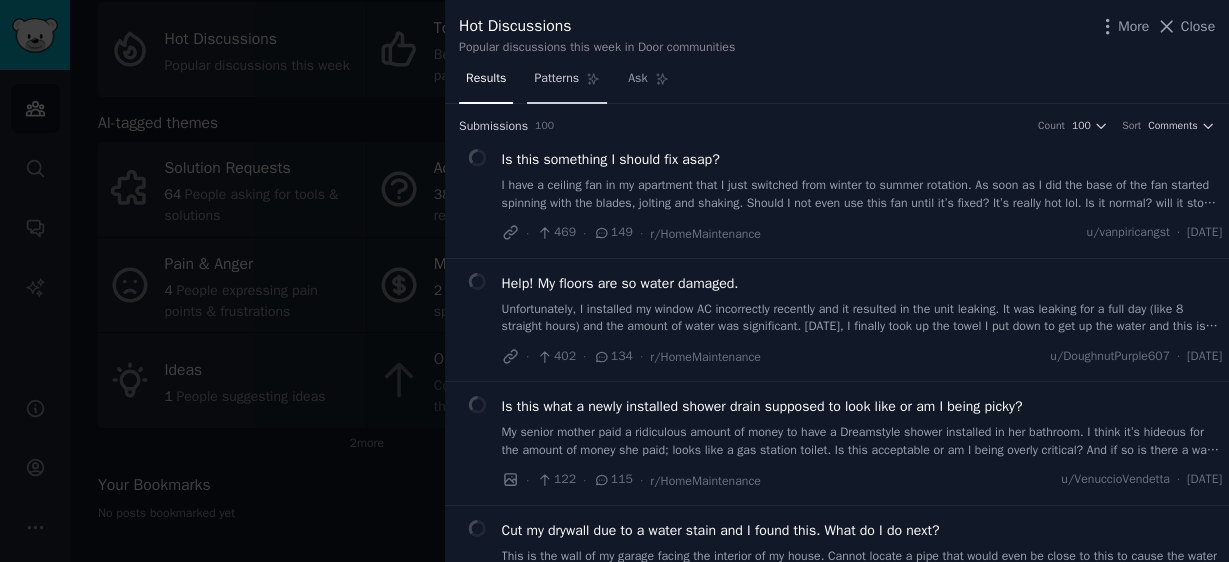 click on "Patterns" at bounding box center [556, 79] 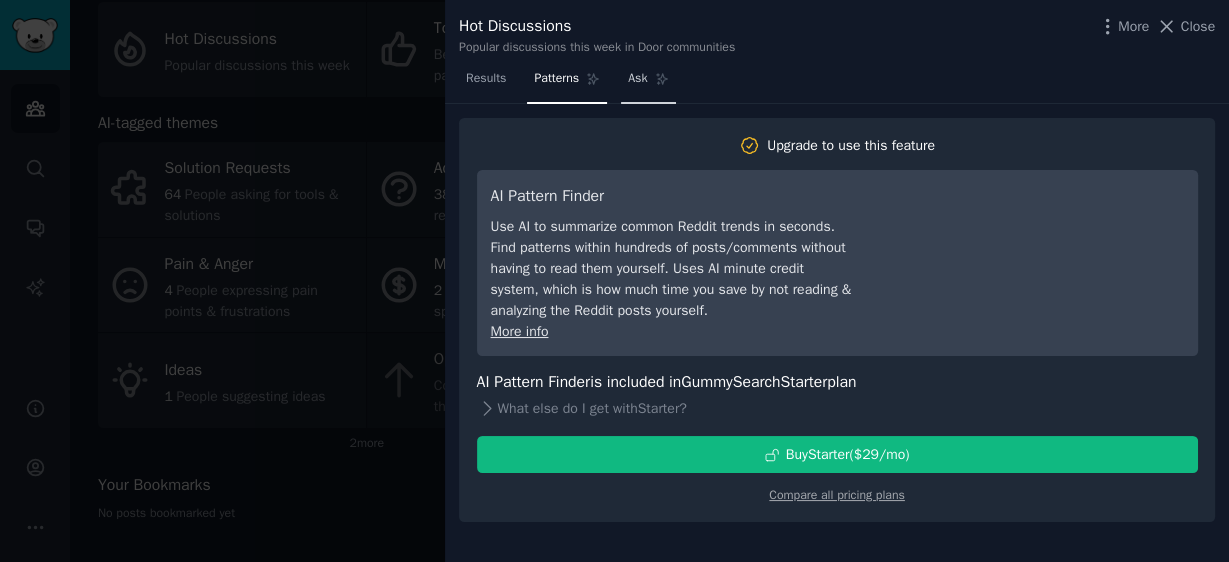 click on "Ask" at bounding box center (637, 79) 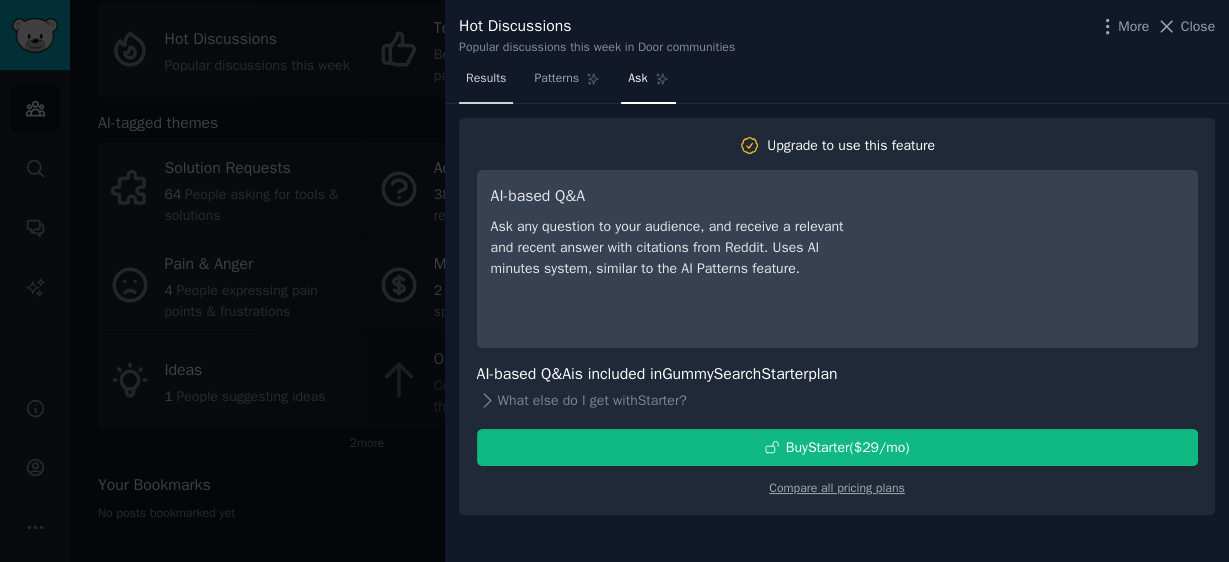 click on "Results" at bounding box center (486, 79) 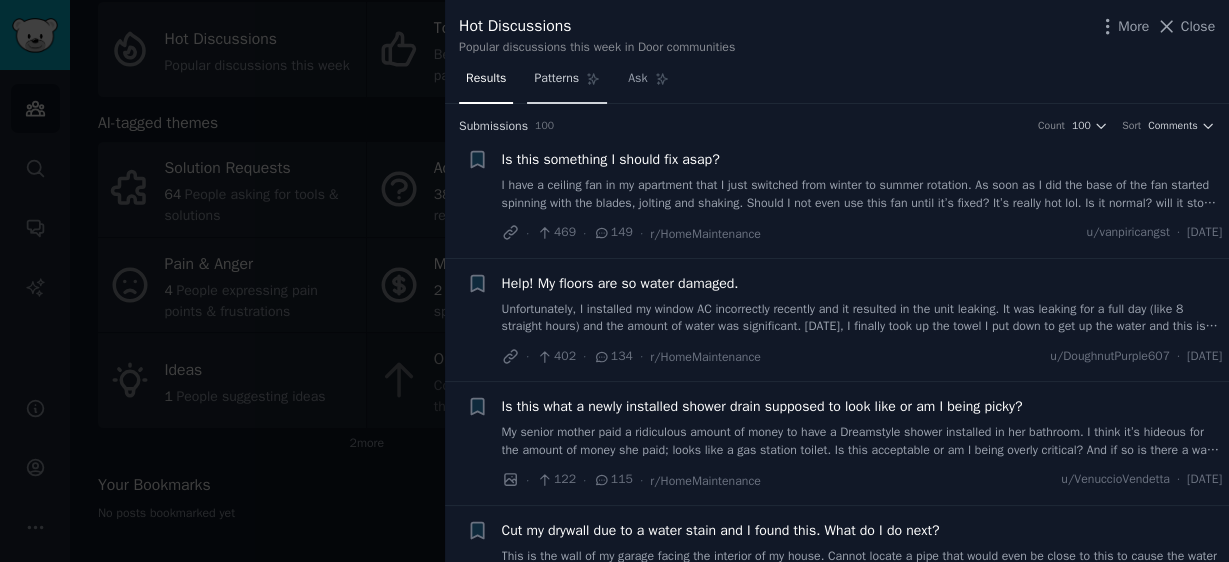 click on "Patterns" at bounding box center (556, 79) 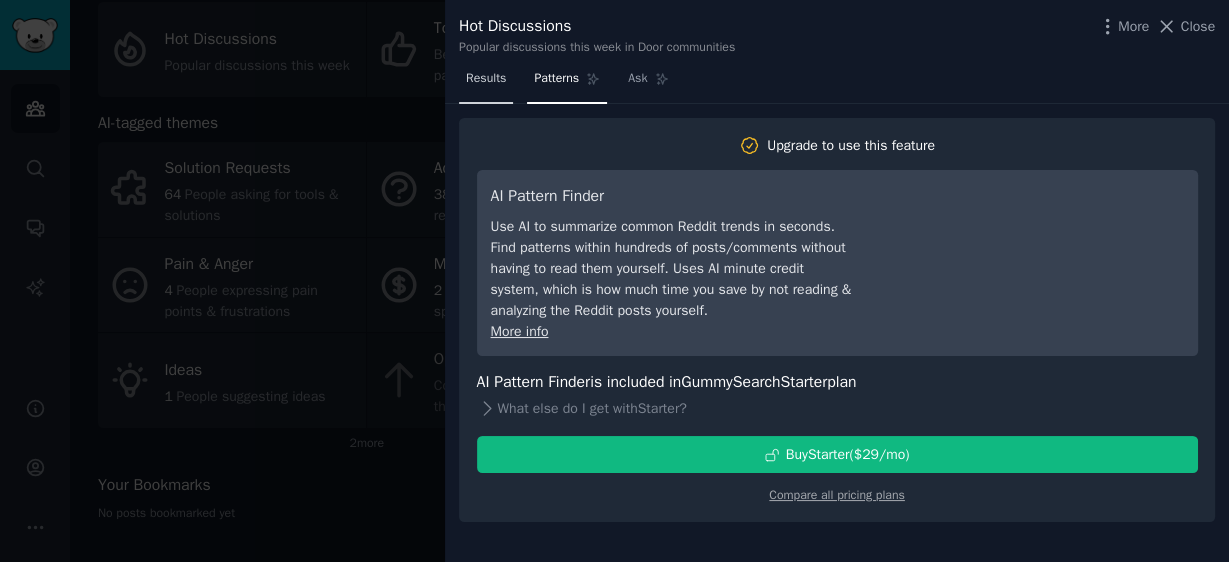 click on "Results" at bounding box center (486, 79) 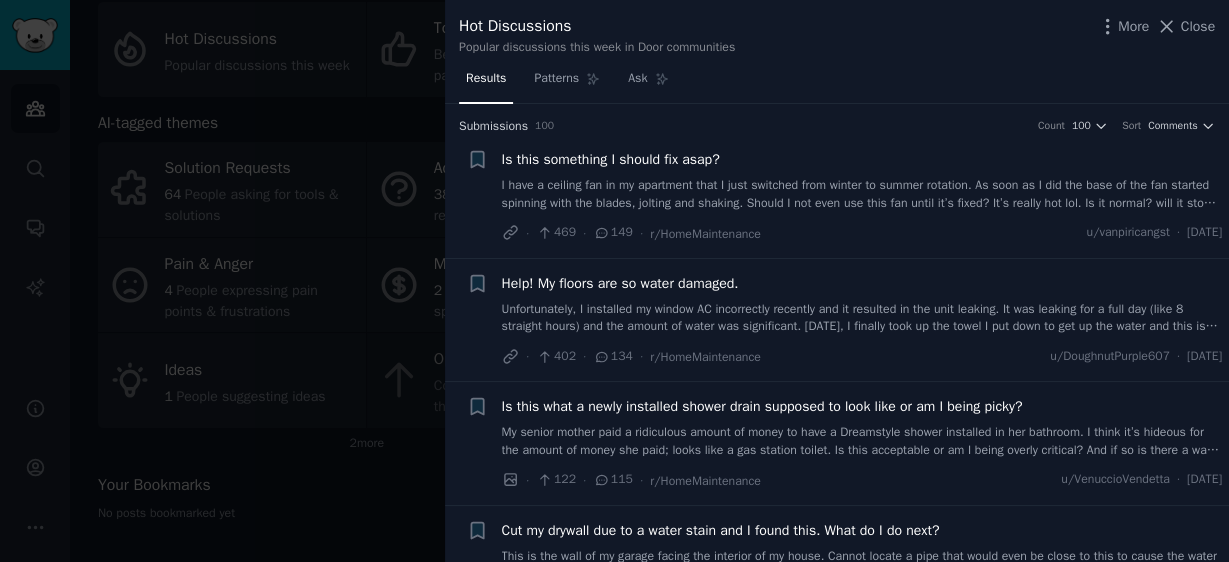 click on "149" at bounding box center (613, 233) 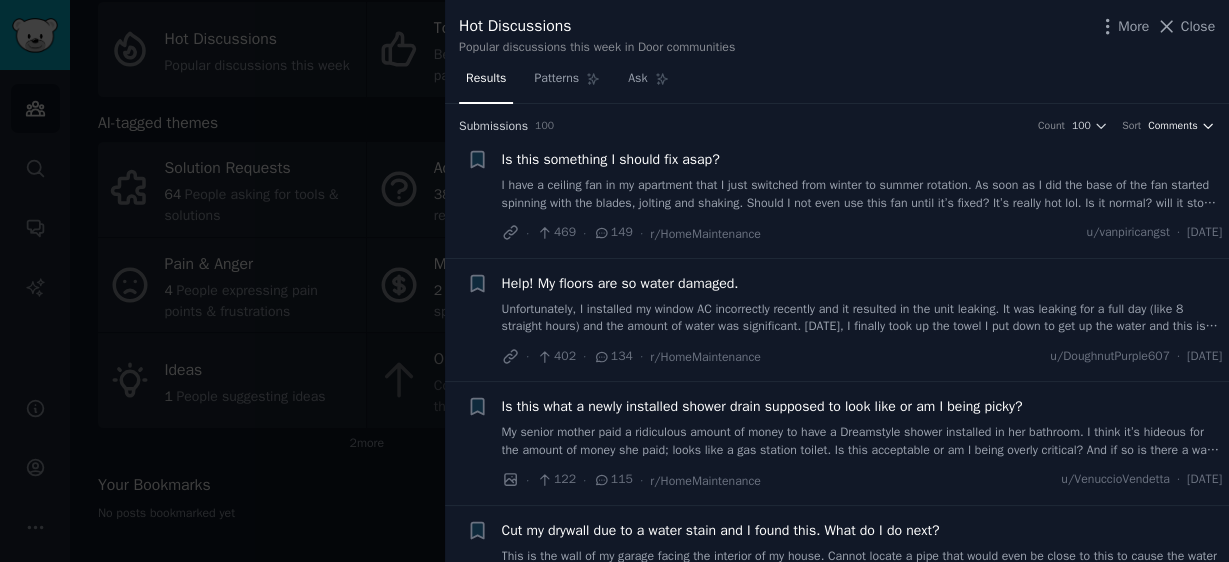 click 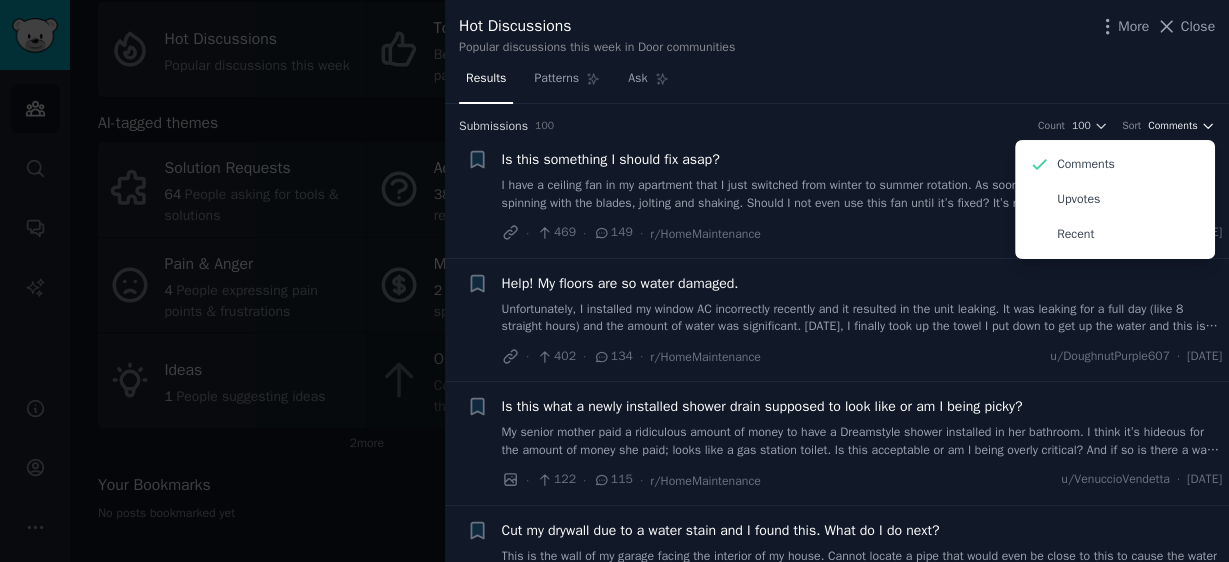 click 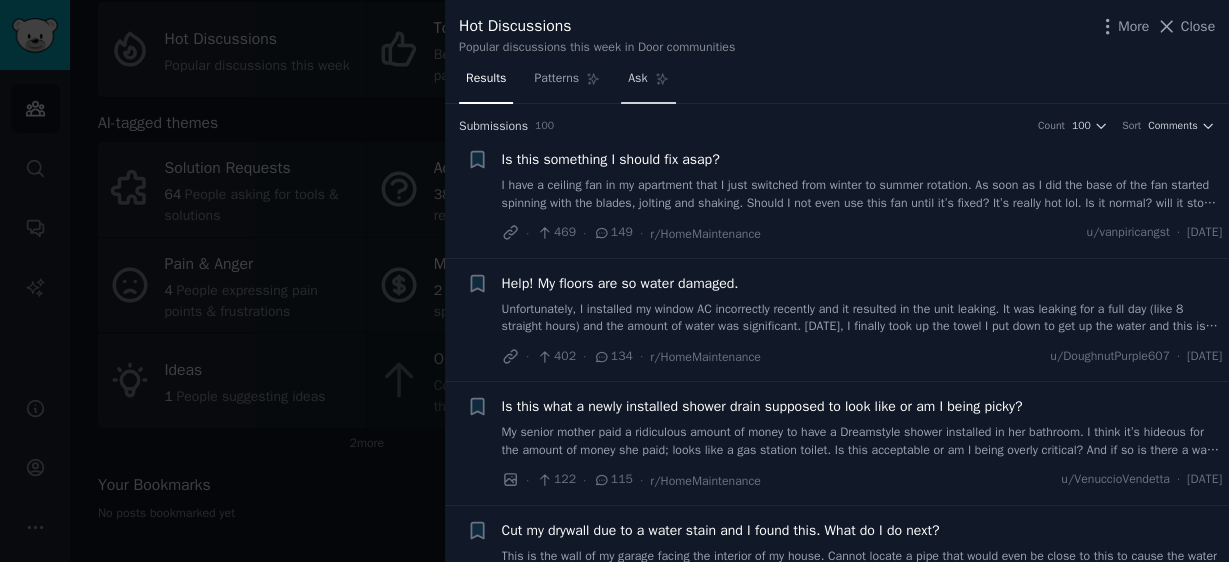 click on "Ask" at bounding box center [648, 83] 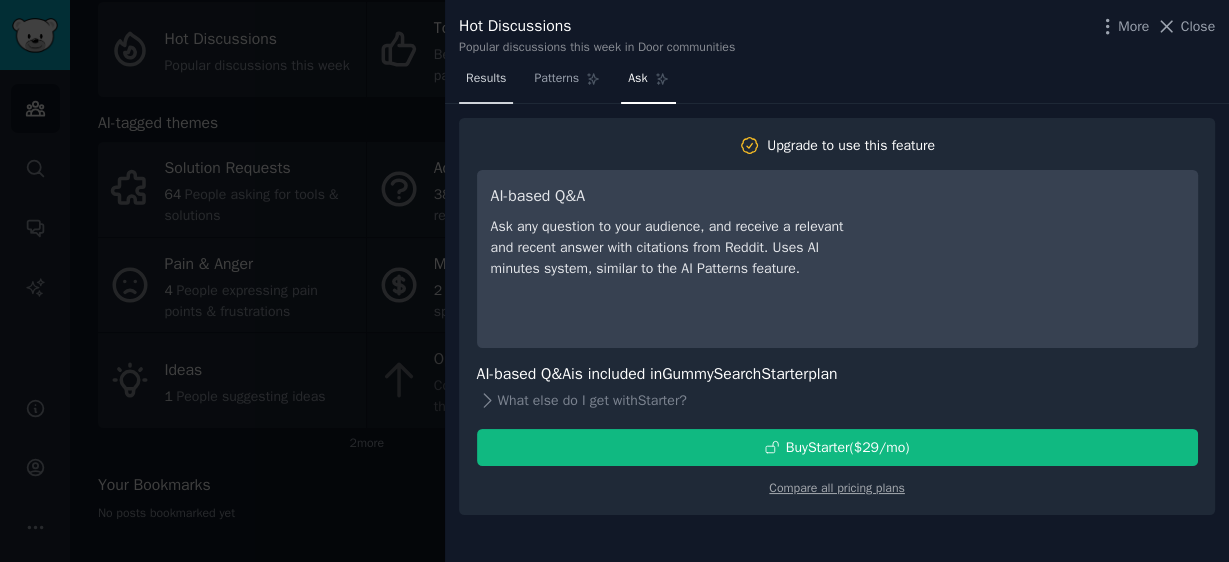click on "Results" at bounding box center (486, 79) 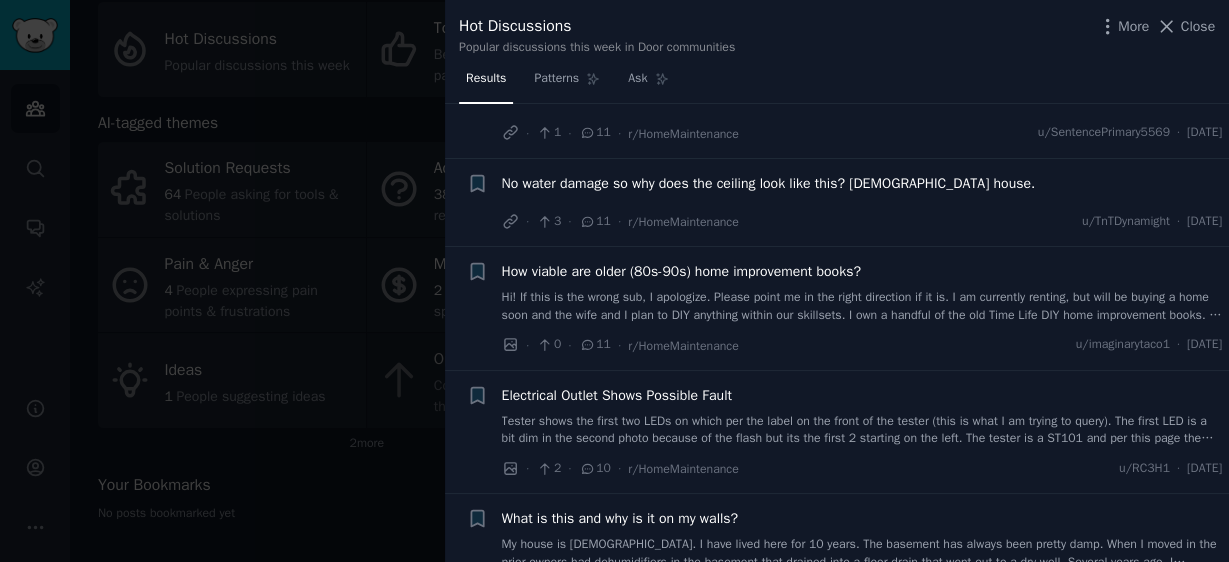 scroll, scrollTop: 2080, scrollLeft: 0, axis: vertical 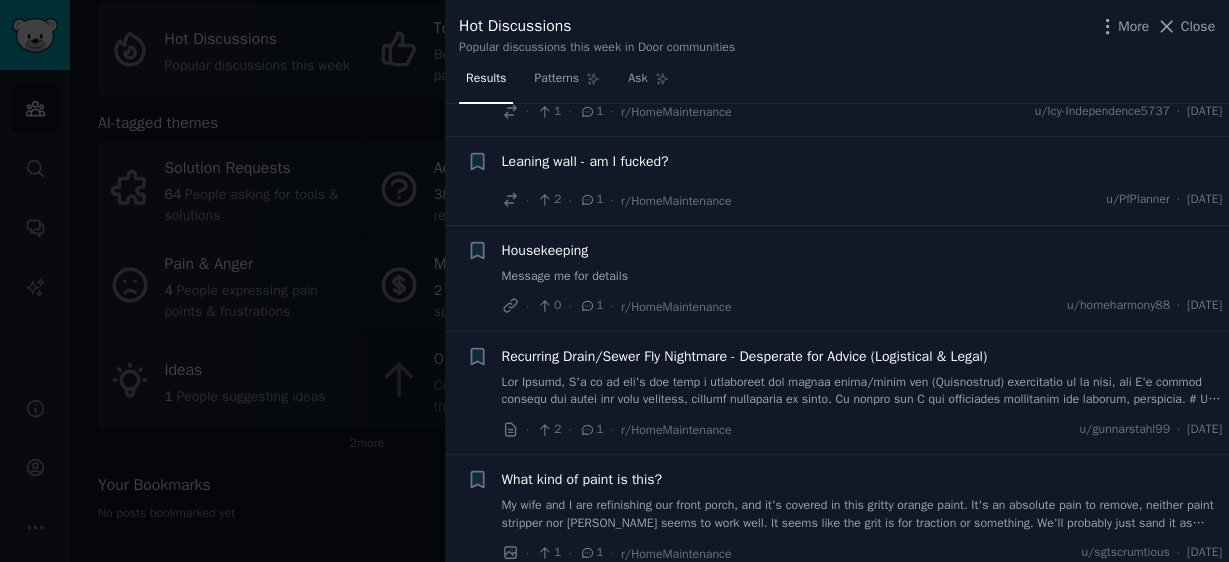 click 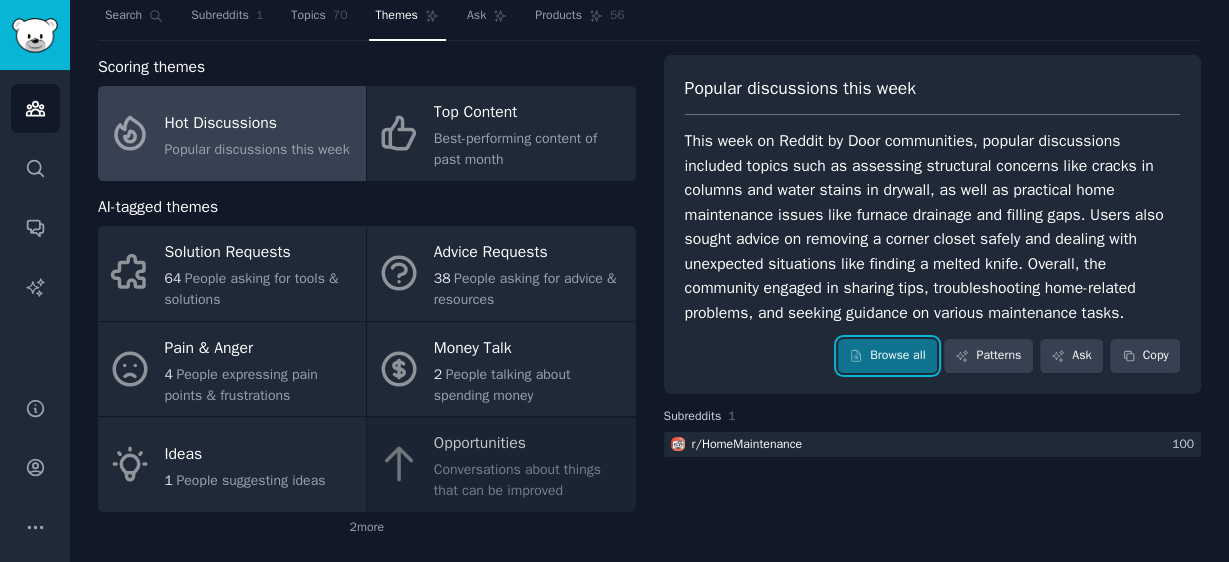 scroll, scrollTop: 0, scrollLeft: 0, axis: both 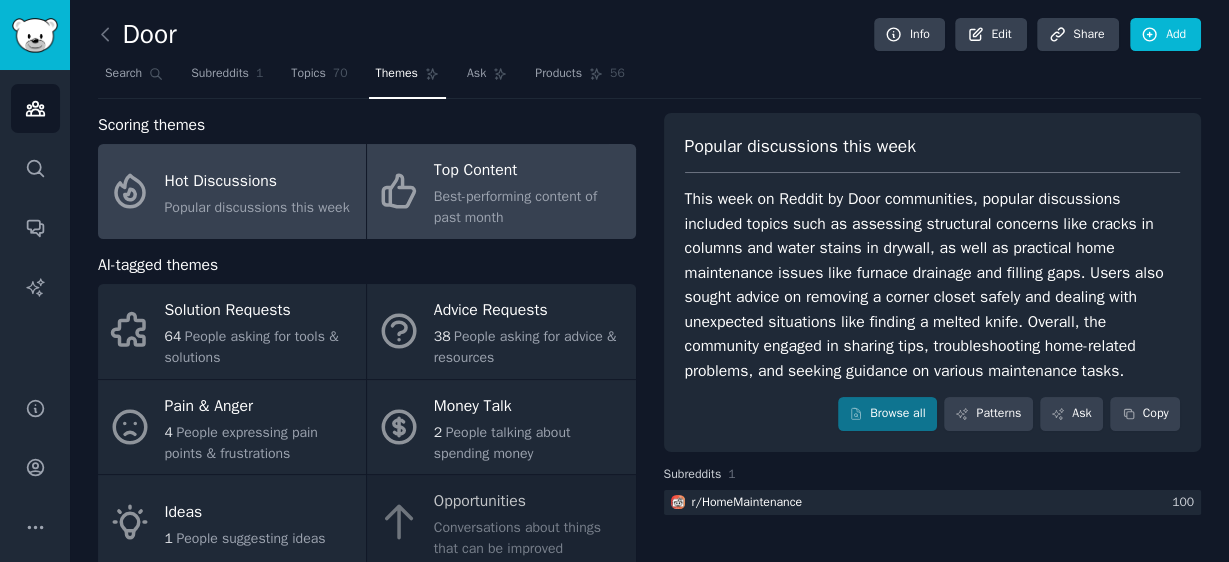 click on "Best-performing content of past month" 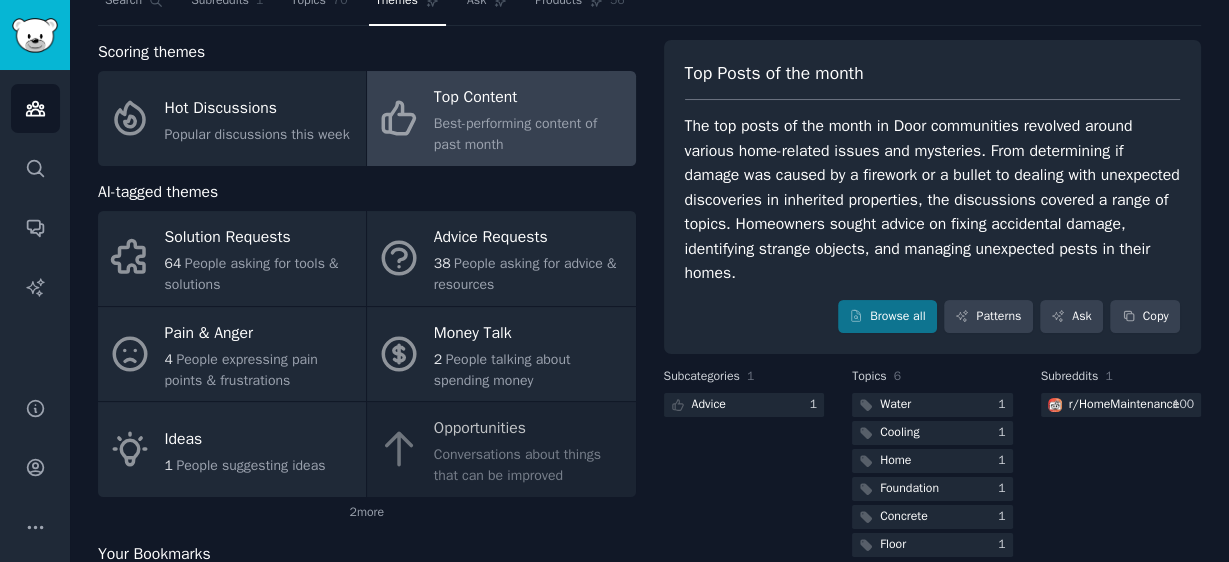 scroll, scrollTop: 0, scrollLeft: 0, axis: both 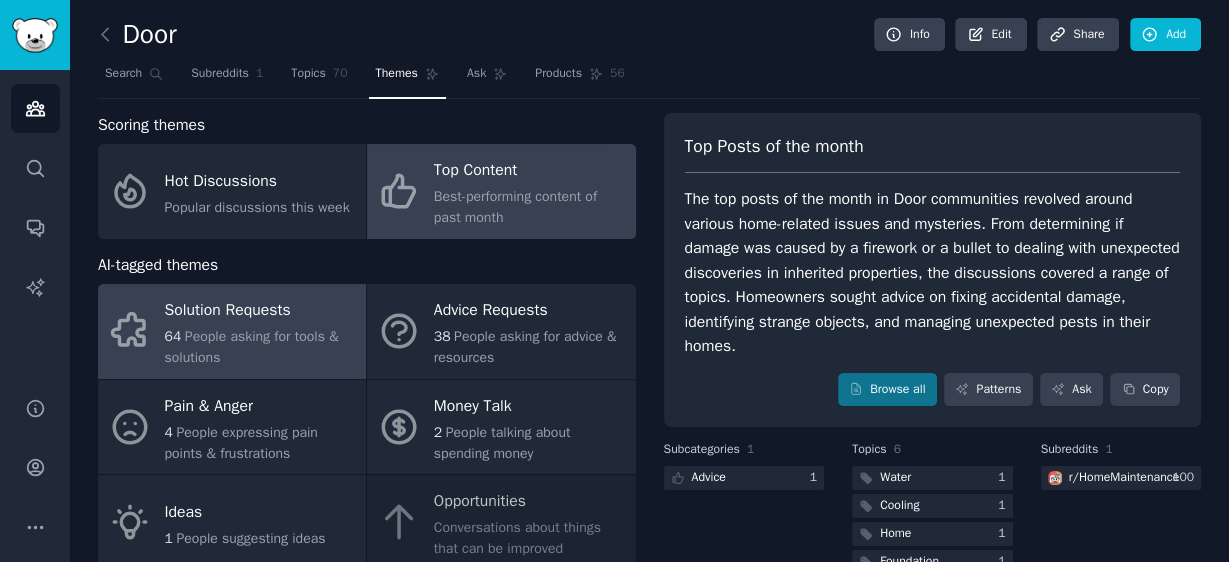 click on "People asking for tools & solutions" at bounding box center [252, 347] 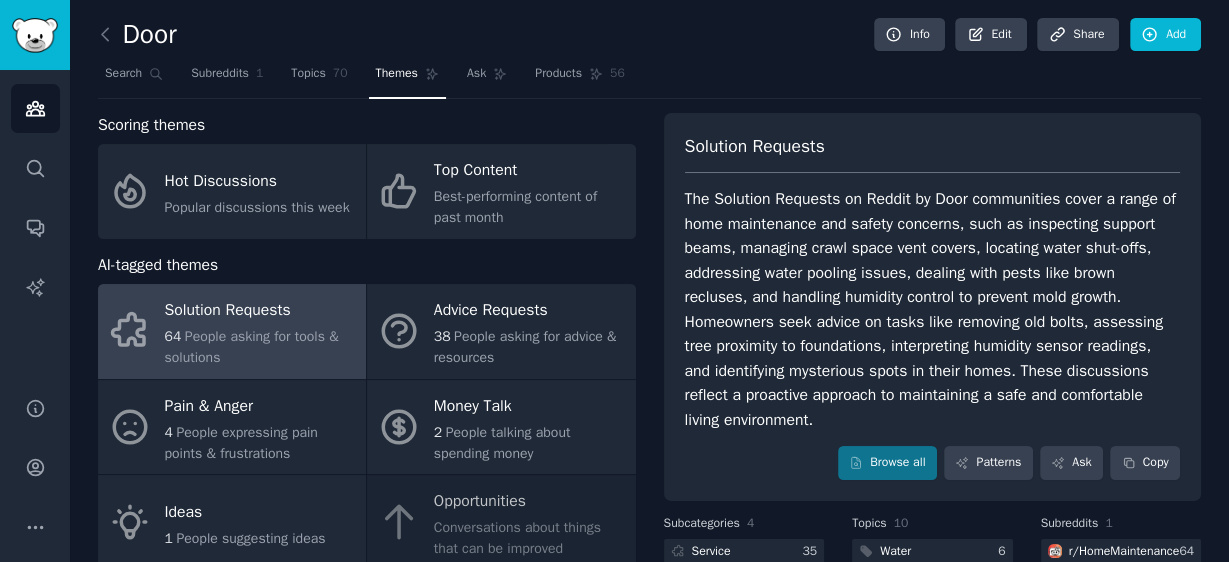 scroll, scrollTop: 160, scrollLeft: 0, axis: vertical 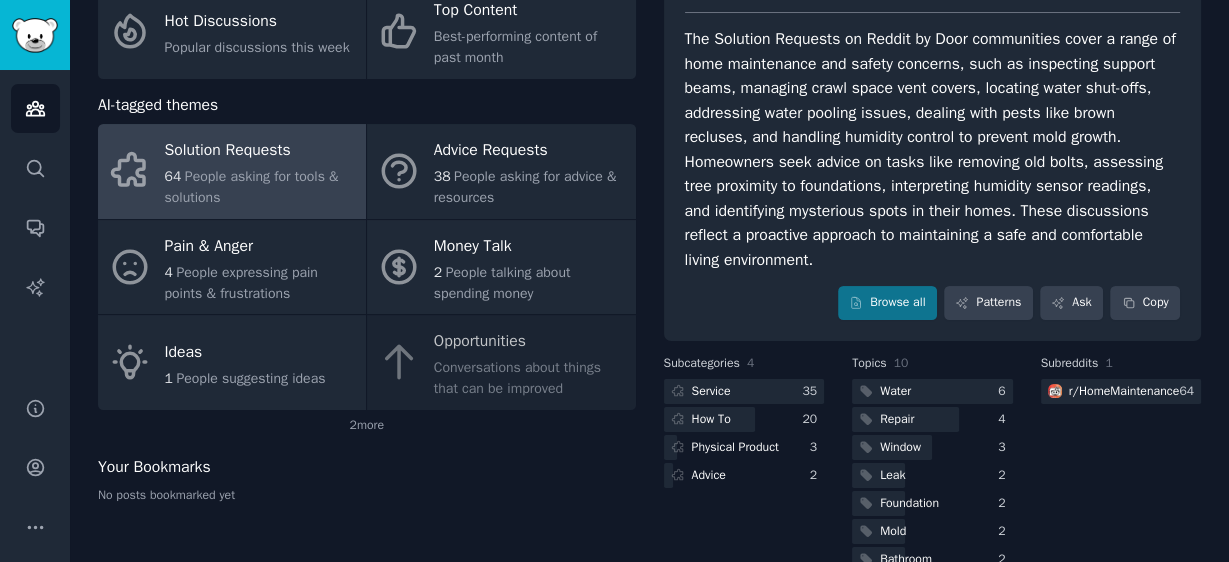 click on "Solution Requests The Solution Requests on Reddit by Door communities cover a range of home maintenance and safety concerns, such as inspecting support beams, managing crawl space vent covers, locating water shut-offs, addressing water pooling issues, dealing with pests like brown recluses, and handling humidity control to prevent mold growth. Homeowners seek advice on tasks like removing old bolts, assessing tree proximity to foundations, interpreting humidity sensor readings, and identifying mysterious spots in their homes. These discussions reflect a proactive approach to maintaining a safe and comfortable living environment. Browse all Patterns Ask Copy" at bounding box center [933, 147] 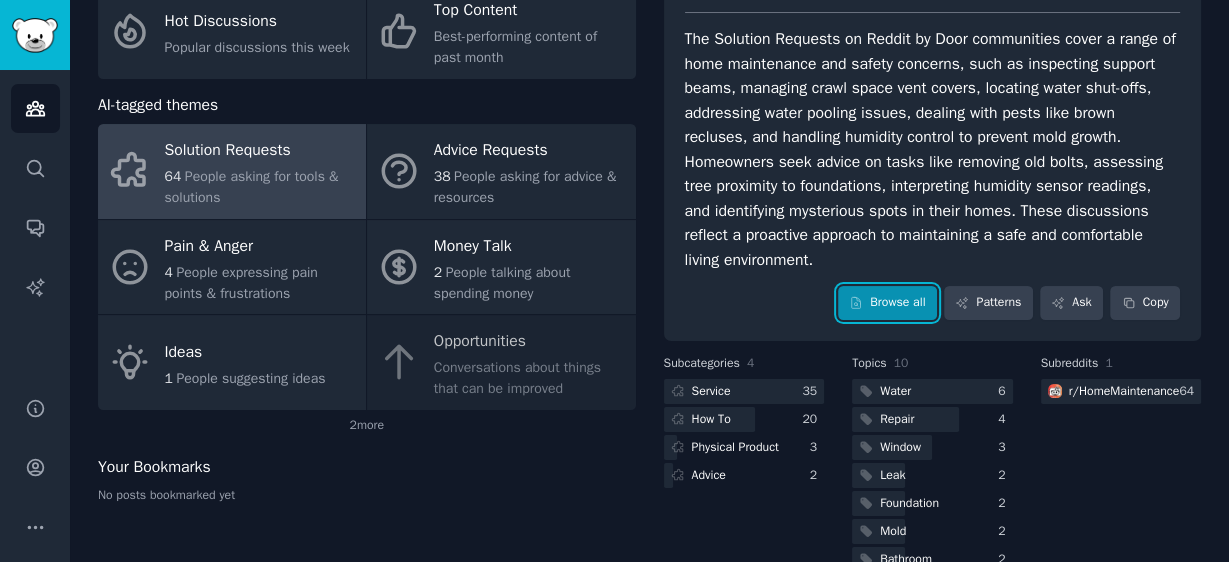 click on "Browse all" at bounding box center (887, 303) 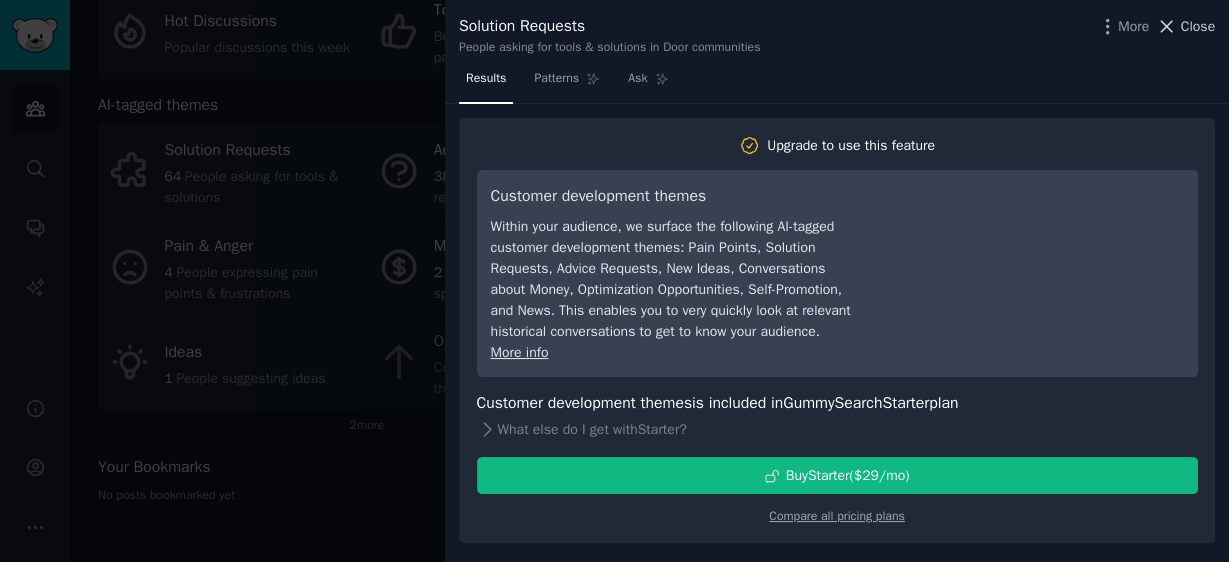 click on "Close" at bounding box center [1198, 26] 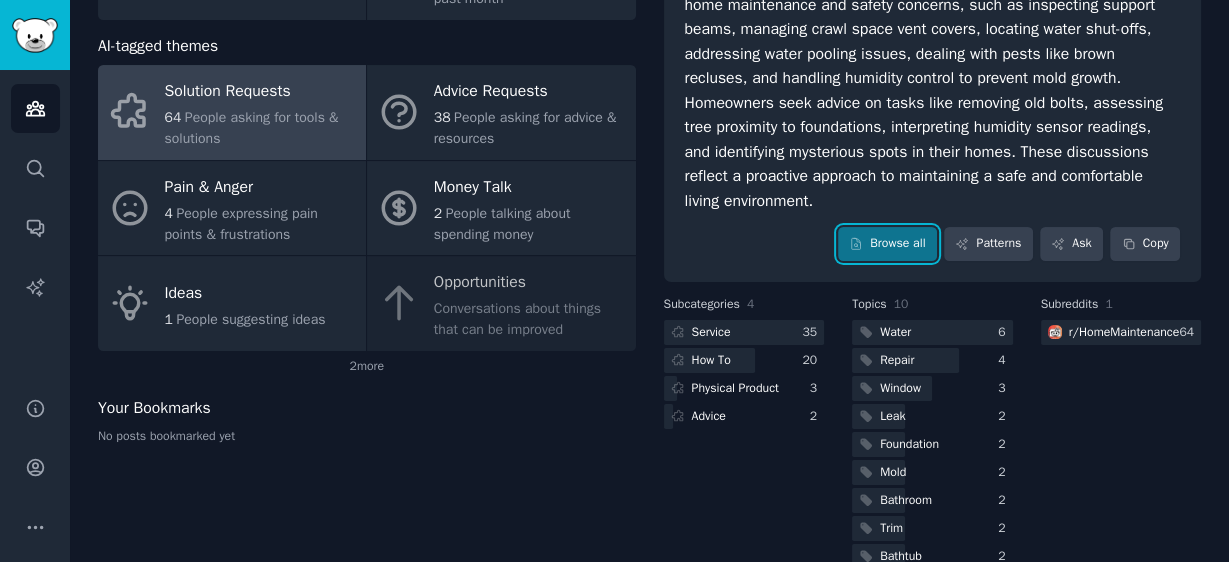 scroll, scrollTop: 282, scrollLeft: 0, axis: vertical 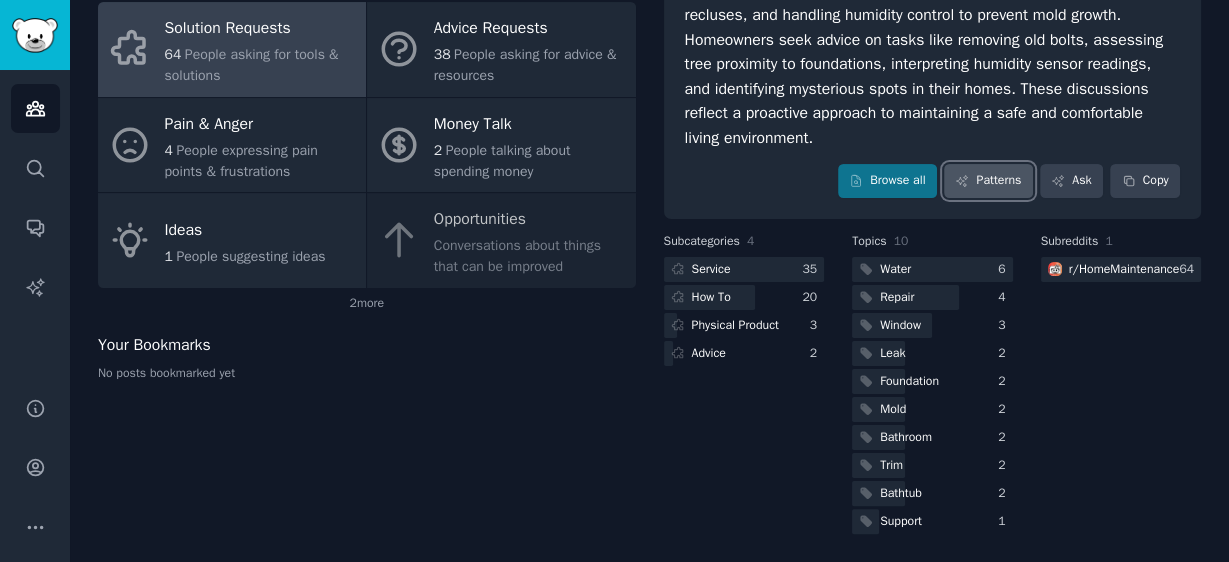 click on "Patterns" at bounding box center [988, 181] 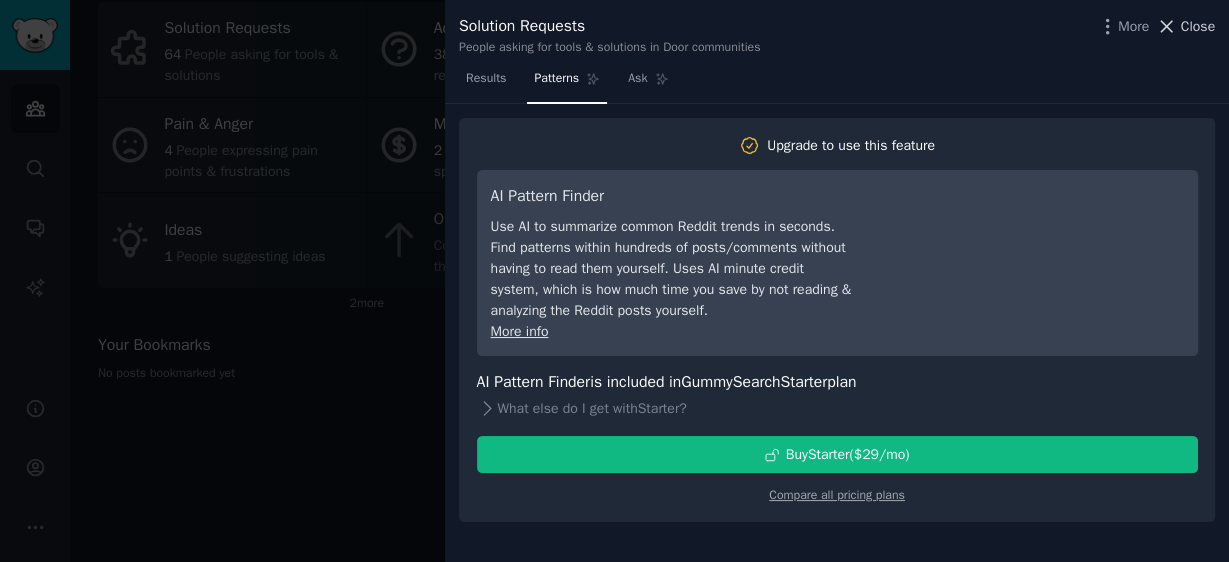 click on "Close" at bounding box center (1198, 26) 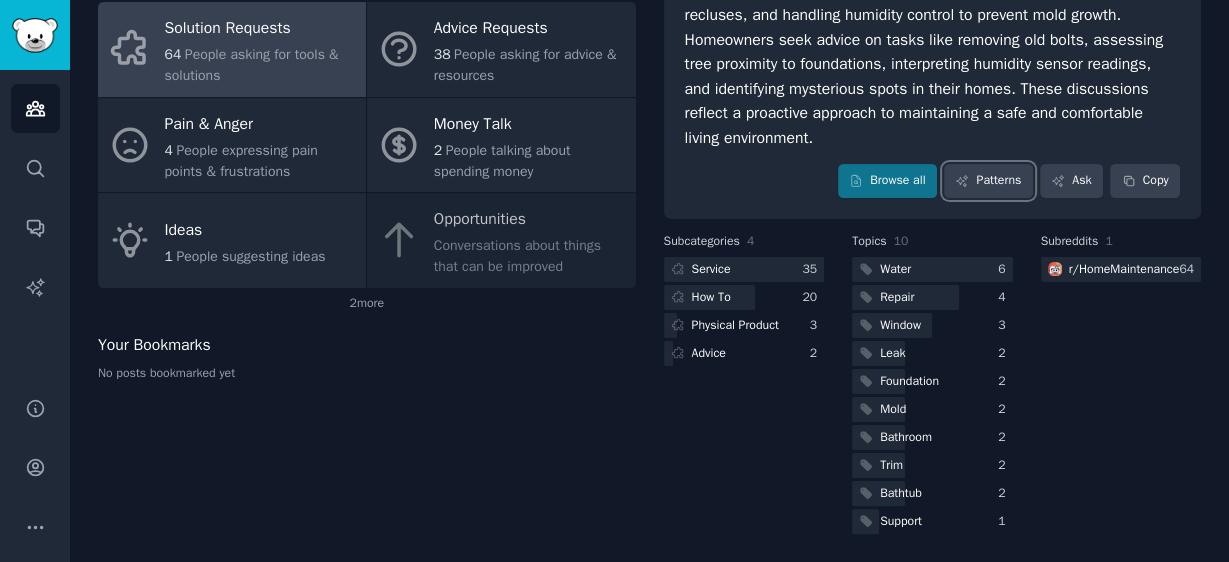 scroll, scrollTop: 122, scrollLeft: 0, axis: vertical 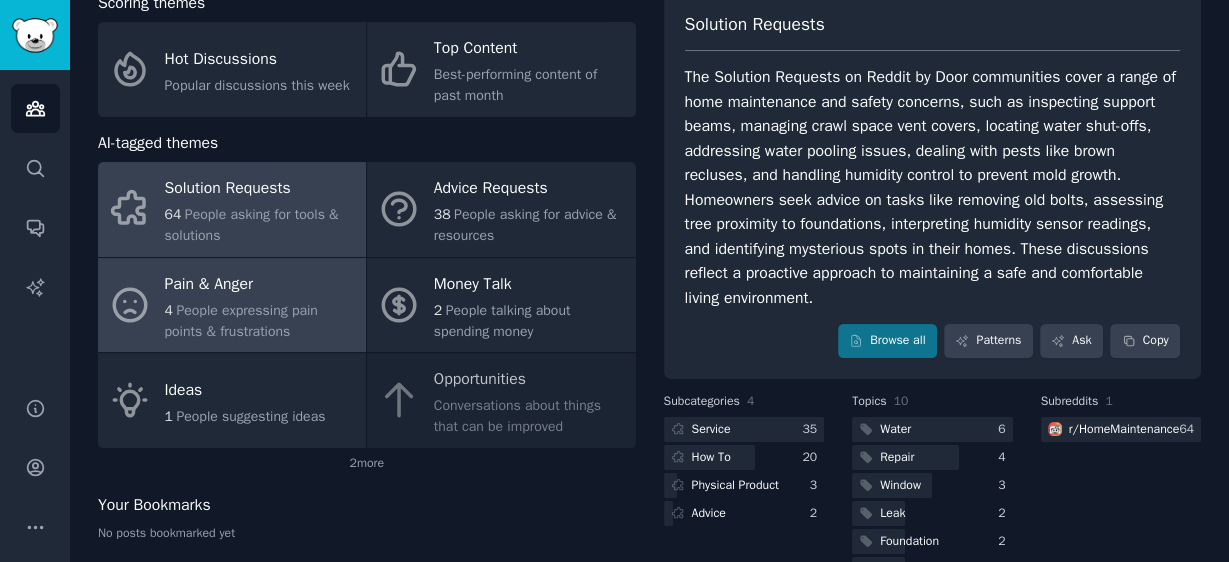 click on "Pain & Anger" at bounding box center [260, 284] 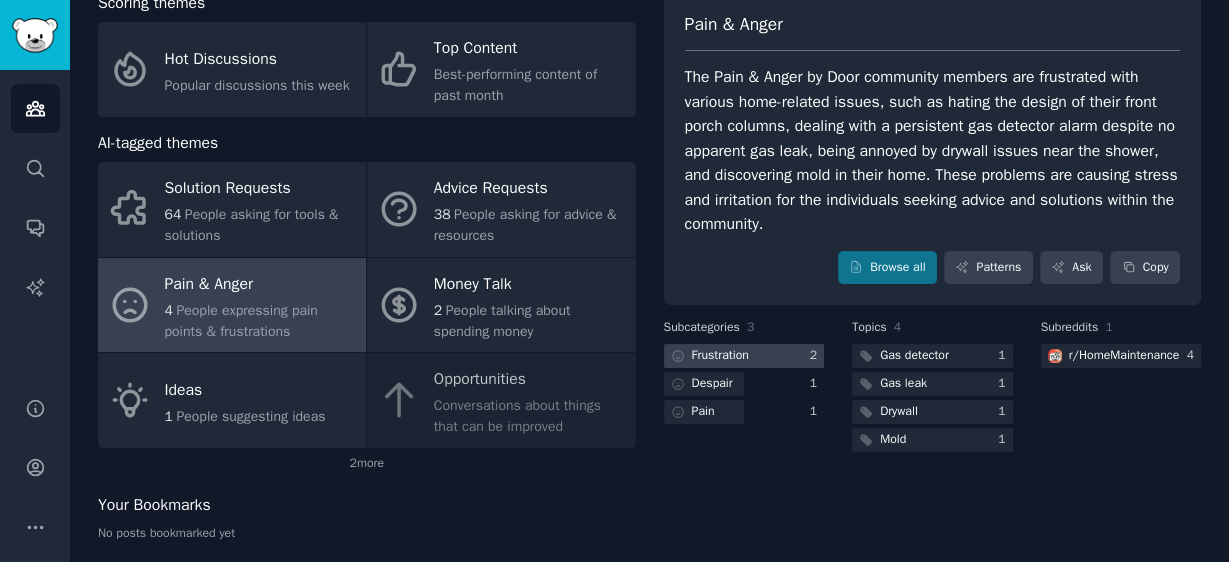 click on "Frustration" at bounding box center (720, 356) 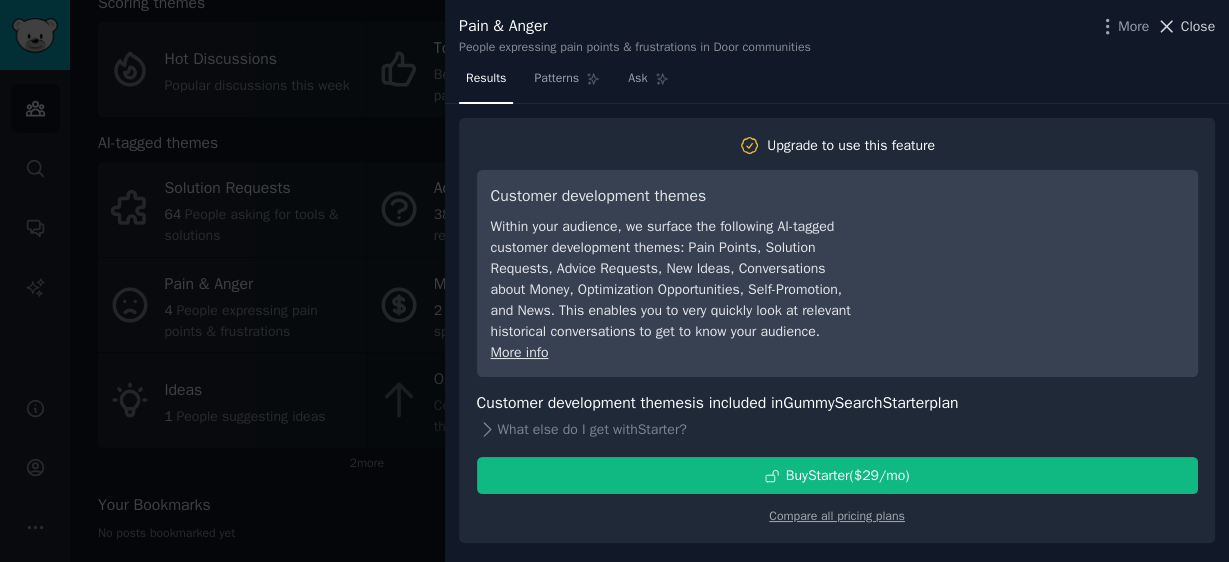 click 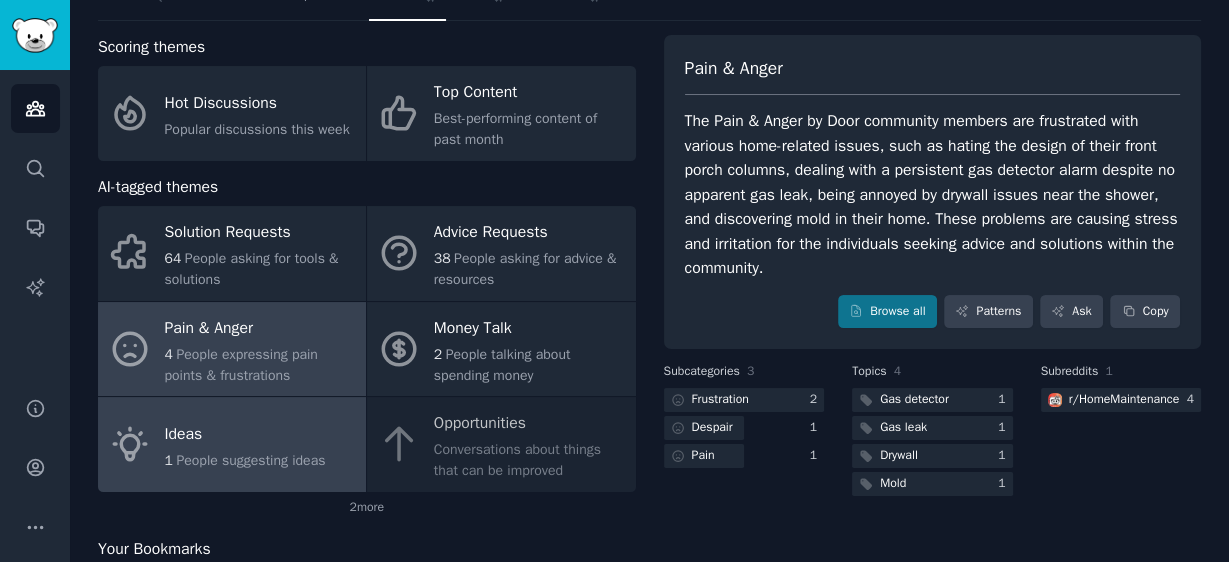 scroll, scrollTop: 142, scrollLeft: 0, axis: vertical 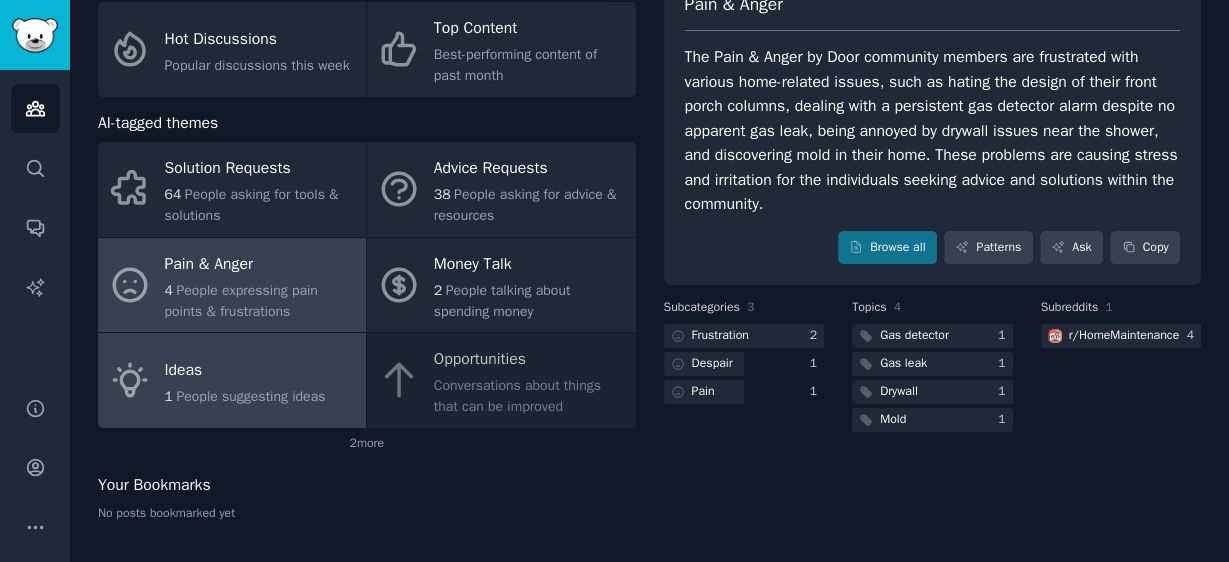 click on "People suggesting ideas" at bounding box center [250, 396] 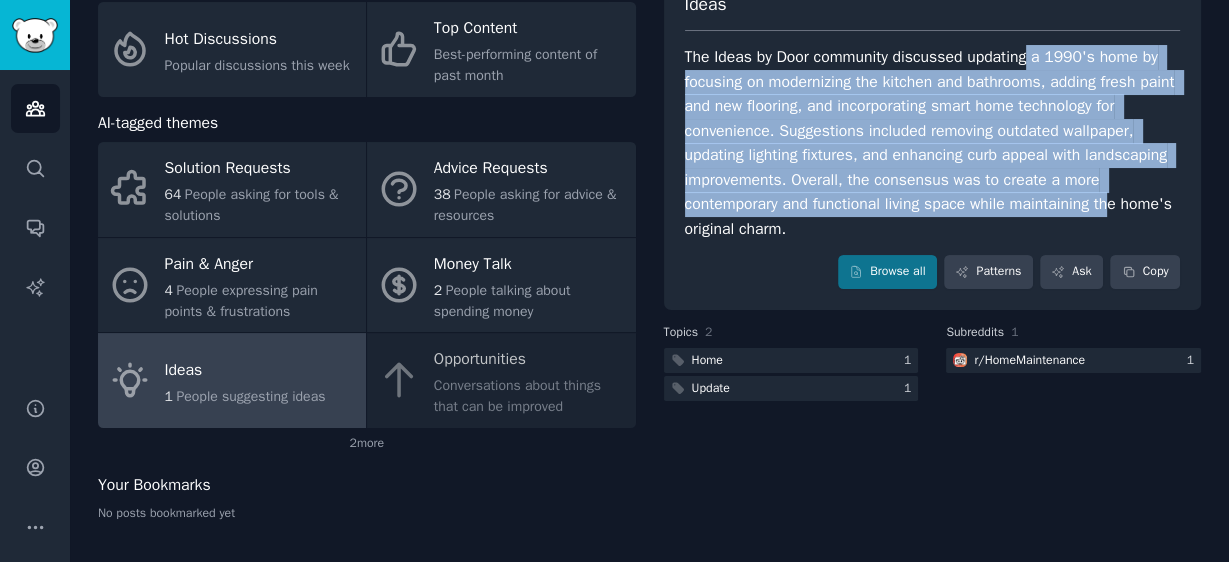 drag, startPoint x: 1029, startPoint y: 54, endPoint x: 1114, endPoint y: 198, distance: 167.21542 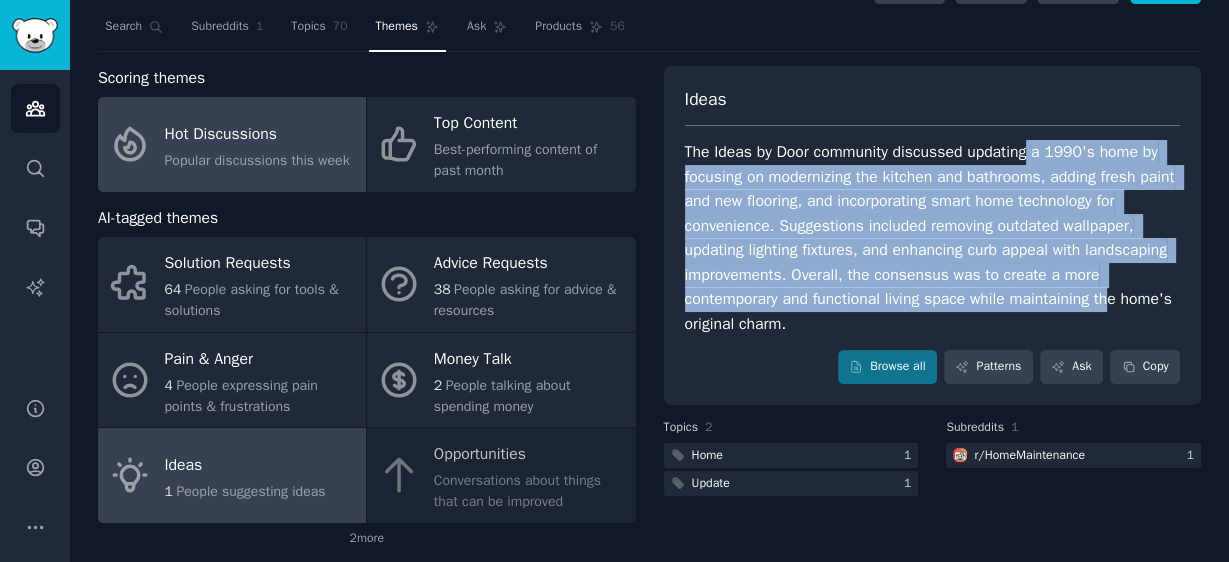 scroll, scrollTop: 0, scrollLeft: 0, axis: both 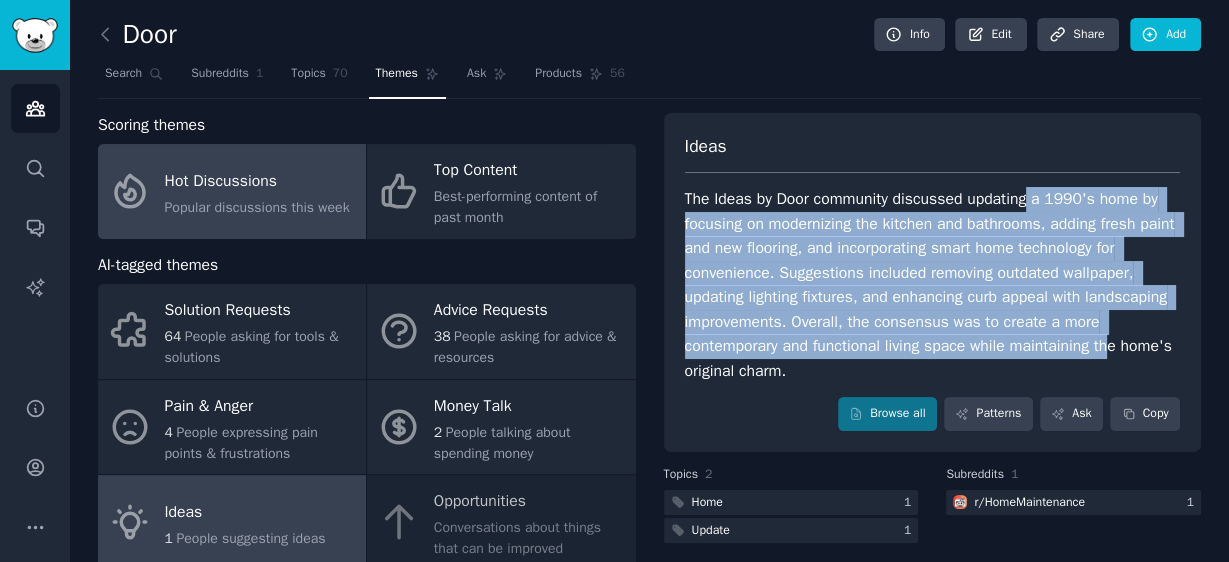 click on "Hot Discussions" at bounding box center (257, 181) 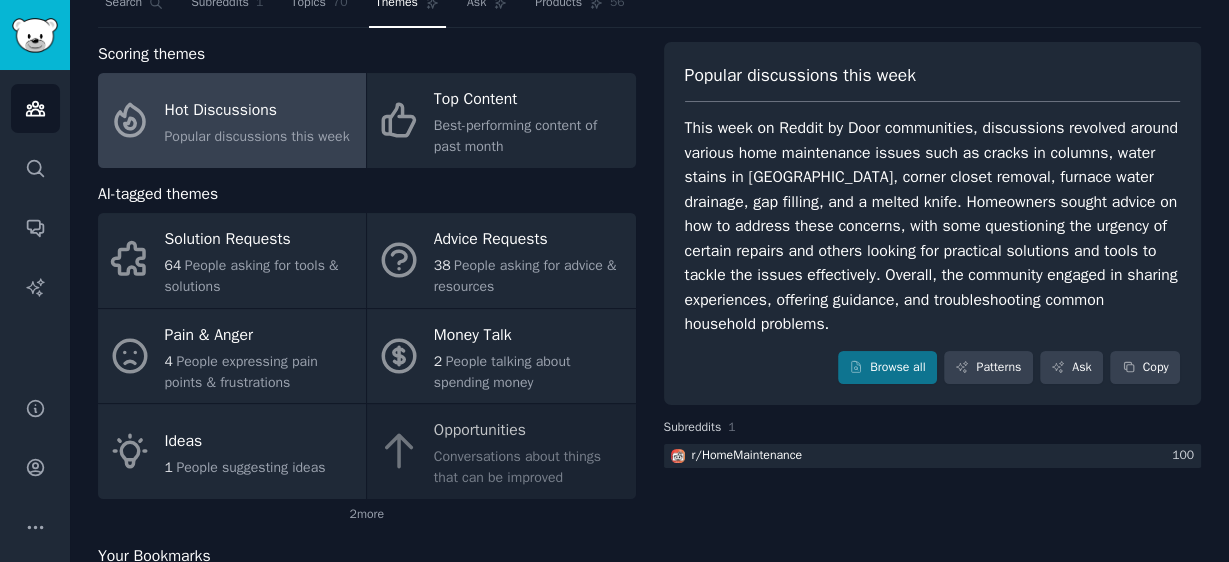 scroll, scrollTop: 0, scrollLeft: 0, axis: both 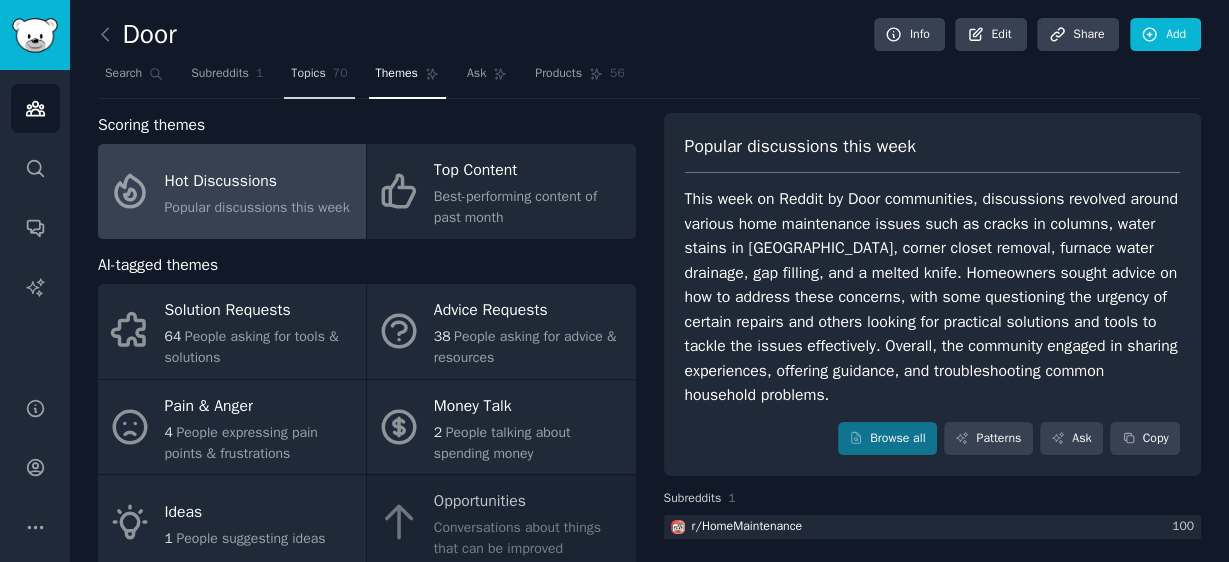 click on "Topics" at bounding box center [308, 74] 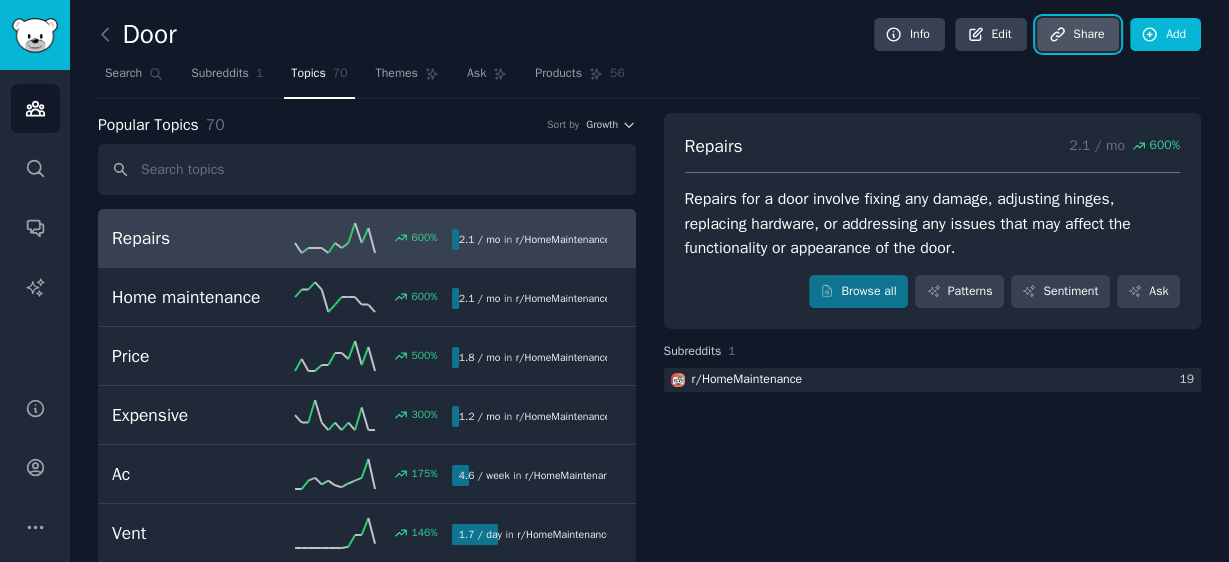 click 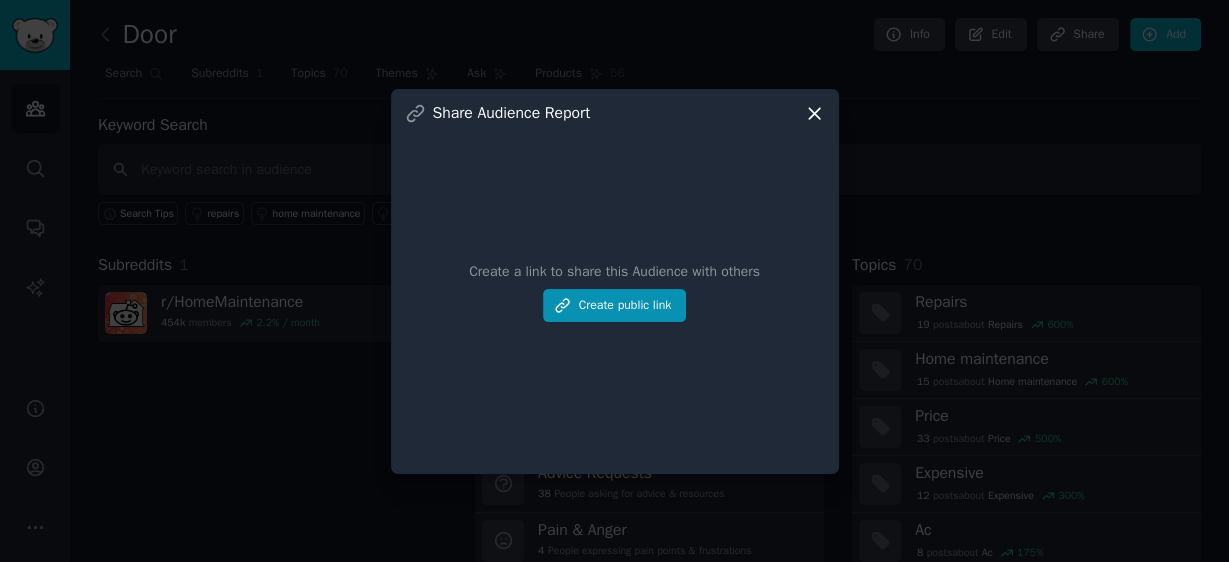 click 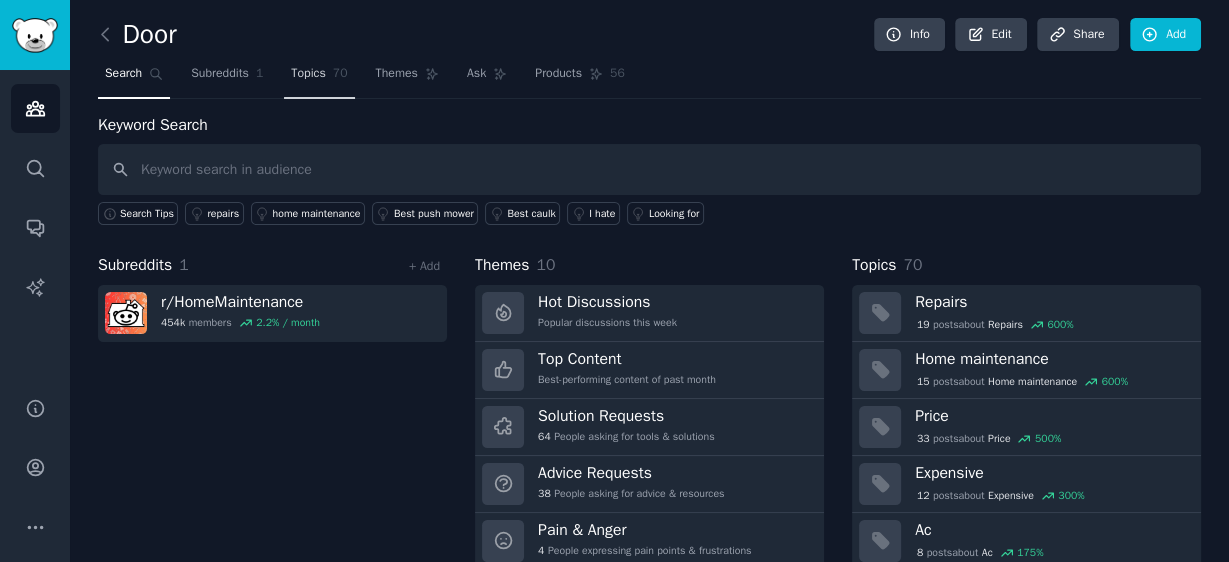 click on "Topics" at bounding box center (308, 74) 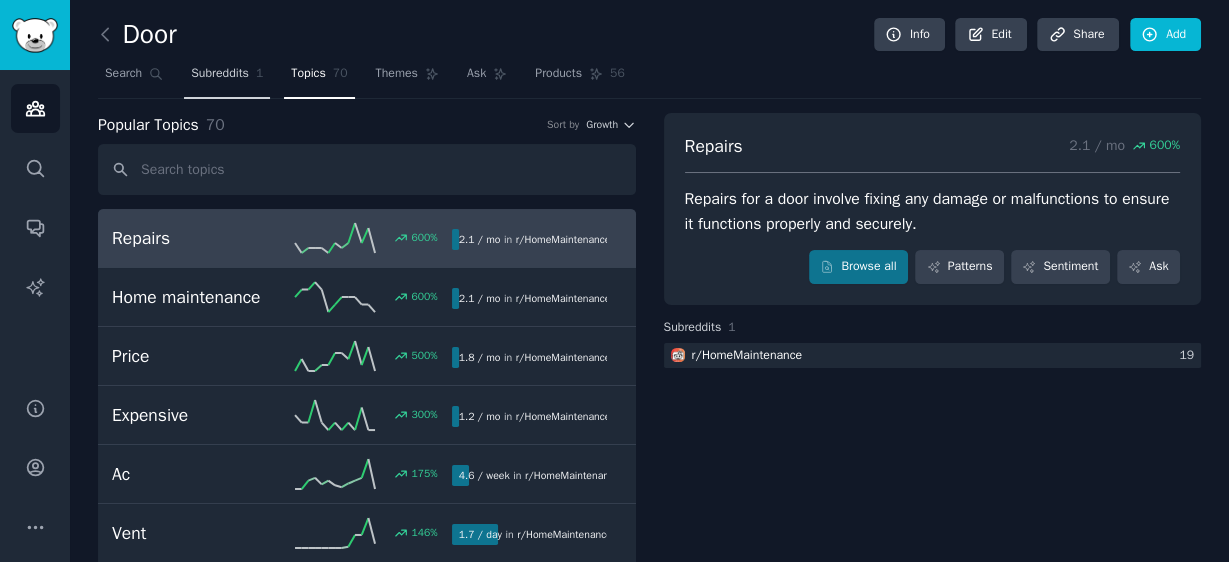 click on "Subreddits" at bounding box center [220, 74] 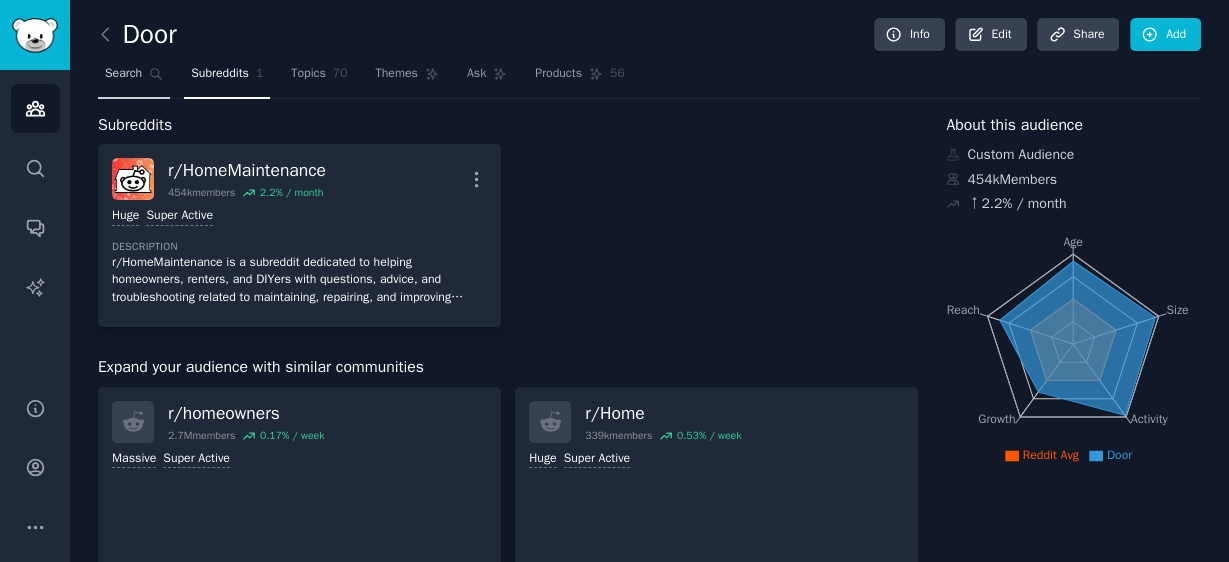 click on "Search" at bounding box center [123, 74] 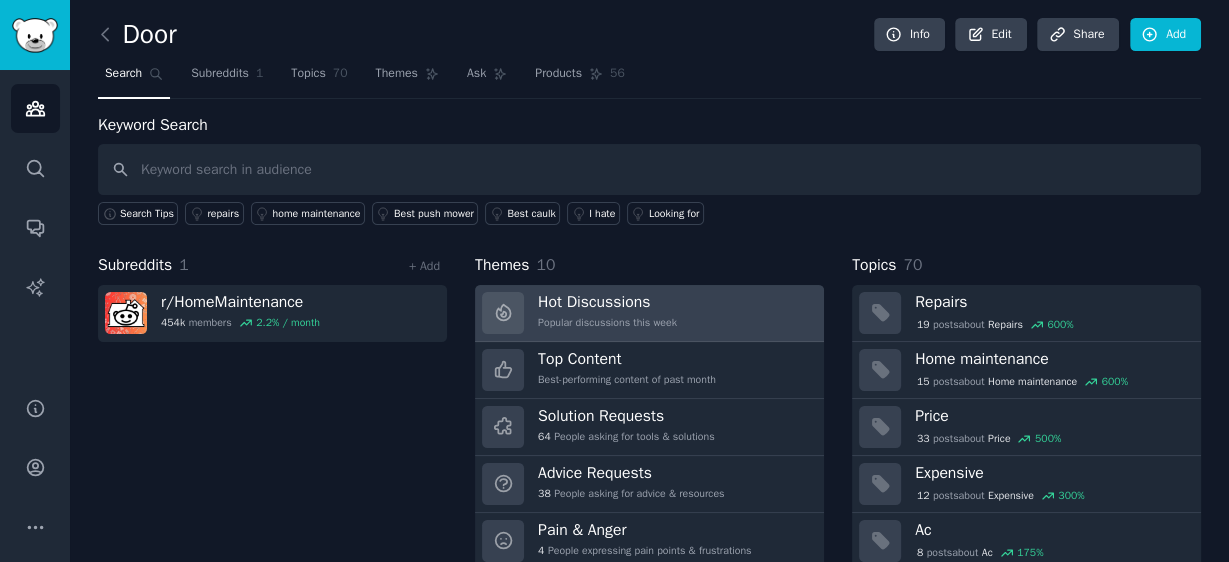 click on "Popular discussions this week" at bounding box center [607, 323] 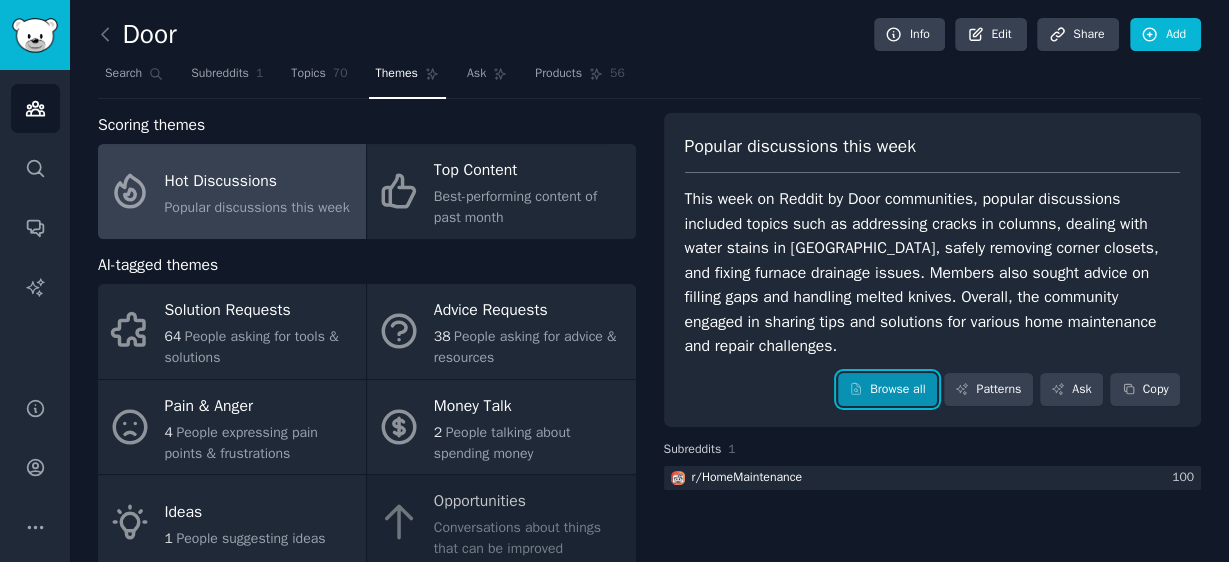 click on "Browse all" at bounding box center [887, 390] 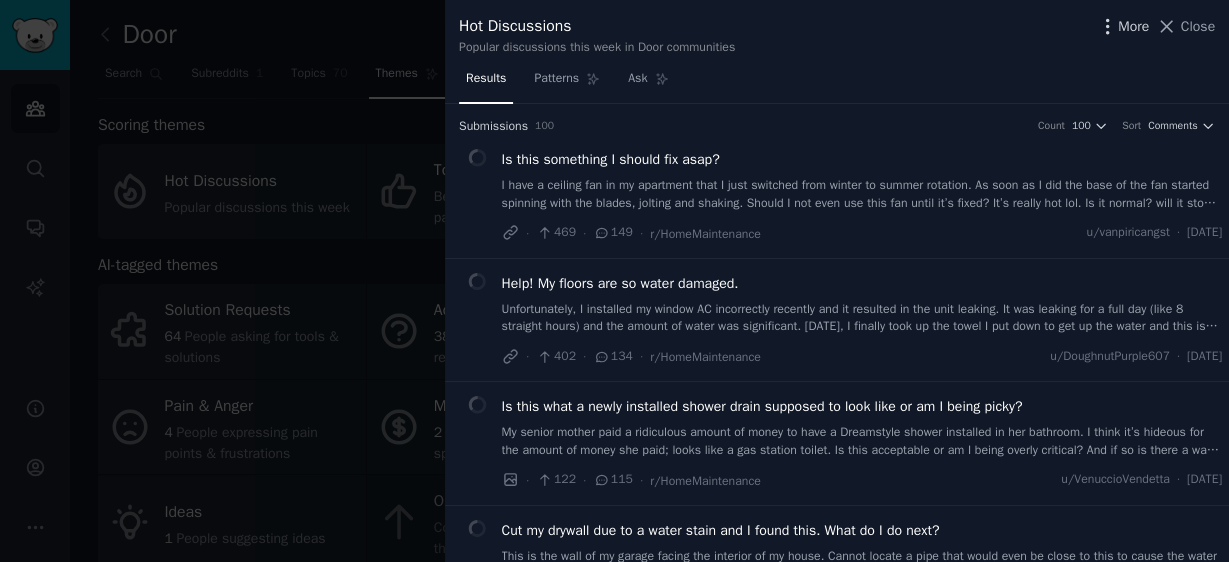click 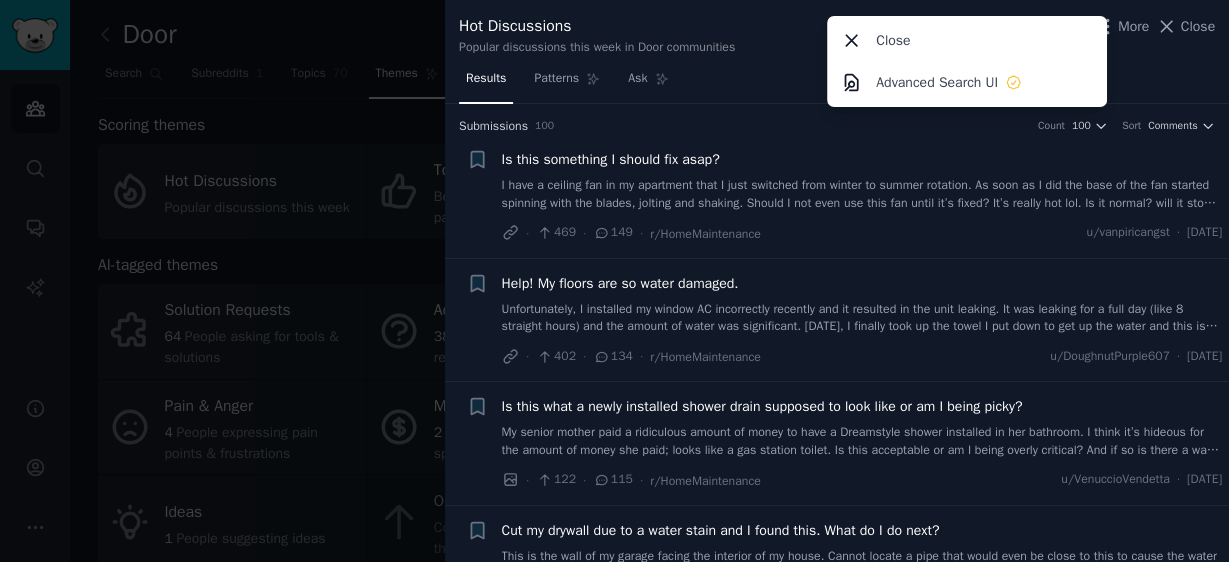 click on "Close Advanced Search UI" at bounding box center (967, 61) 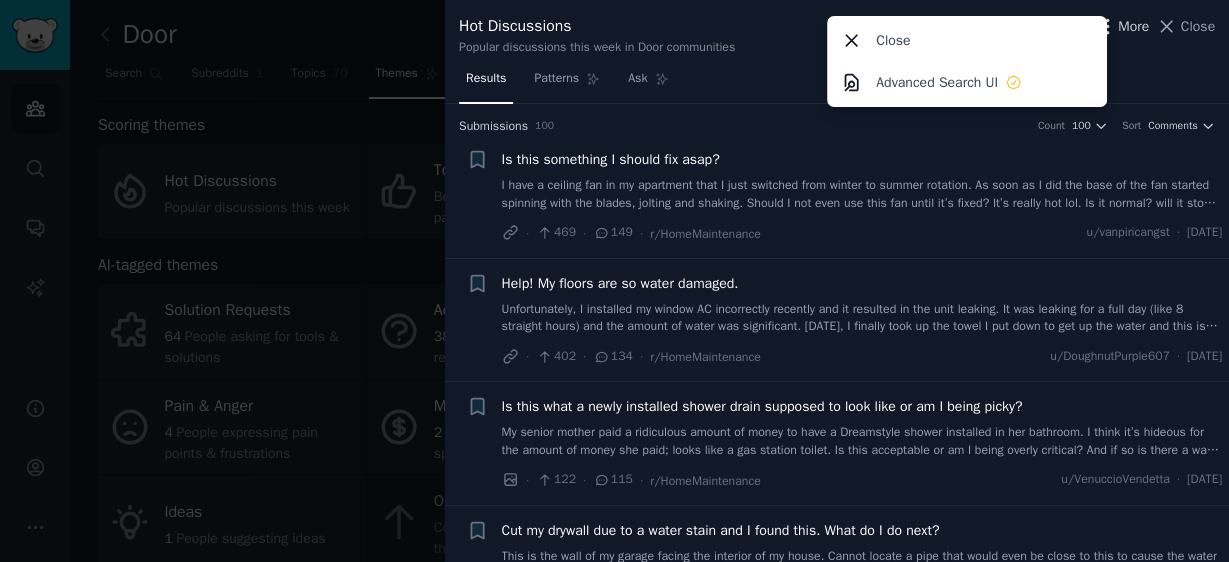click on "More" at bounding box center [1133, 26] 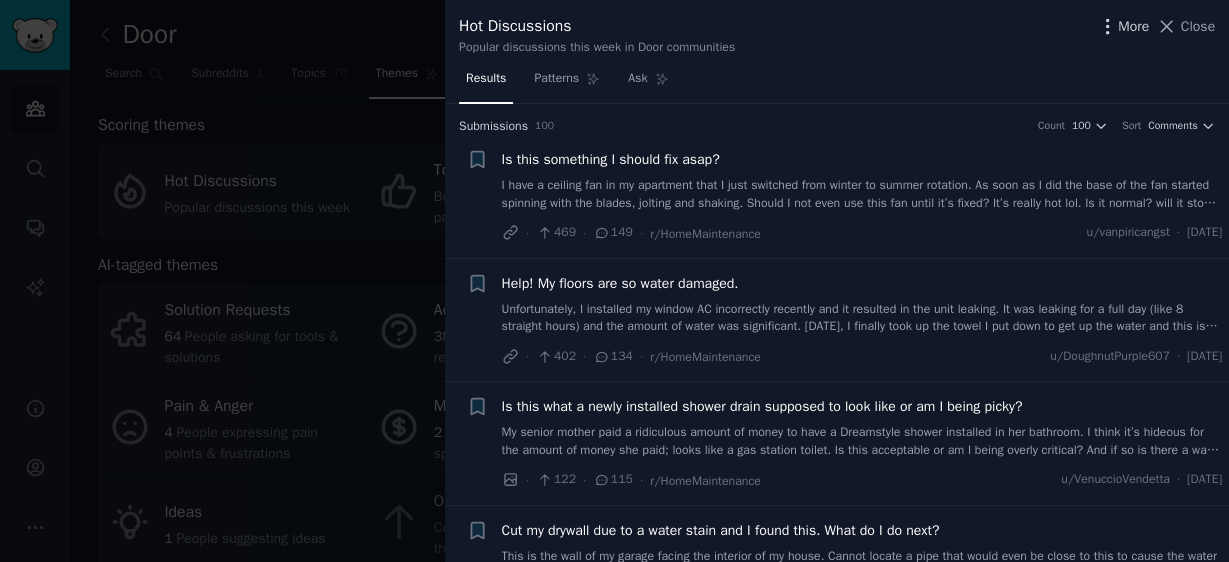 click on "More" at bounding box center (1133, 26) 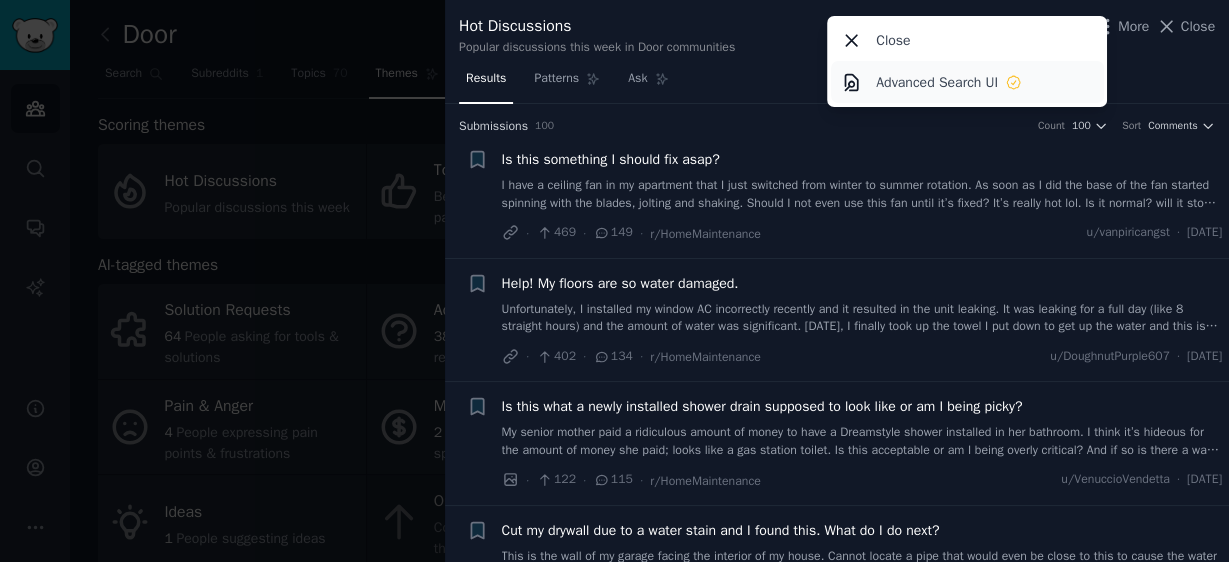 click on "Advanced Search UI" at bounding box center [937, 82] 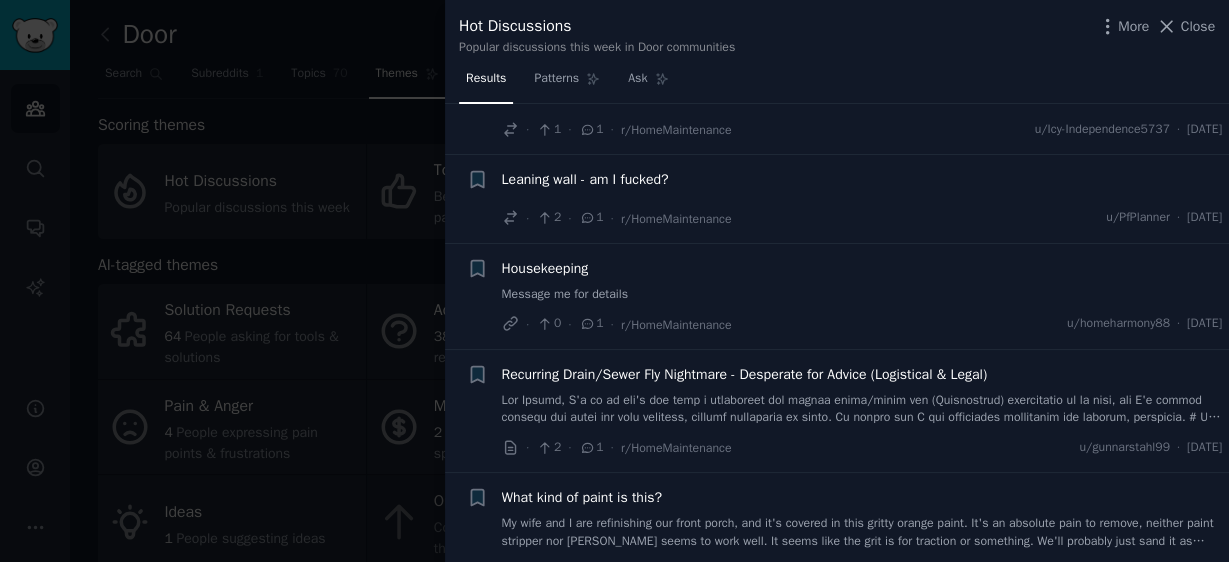 scroll, scrollTop: 11084, scrollLeft: 0, axis: vertical 